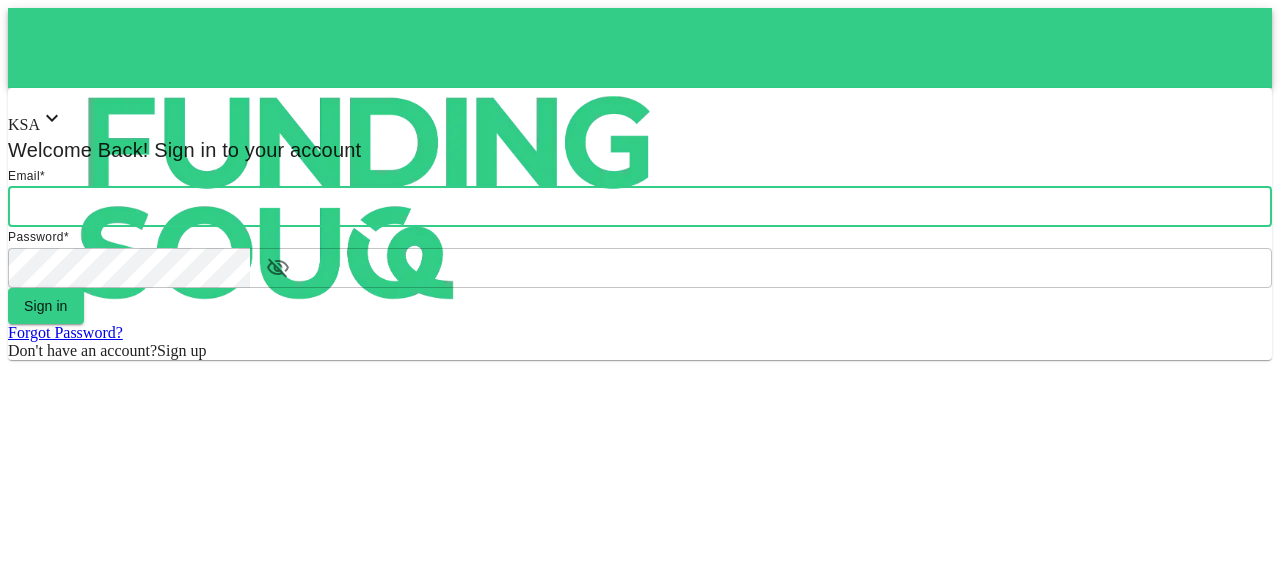 scroll, scrollTop: 0, scrollLeft: 0, axis: both 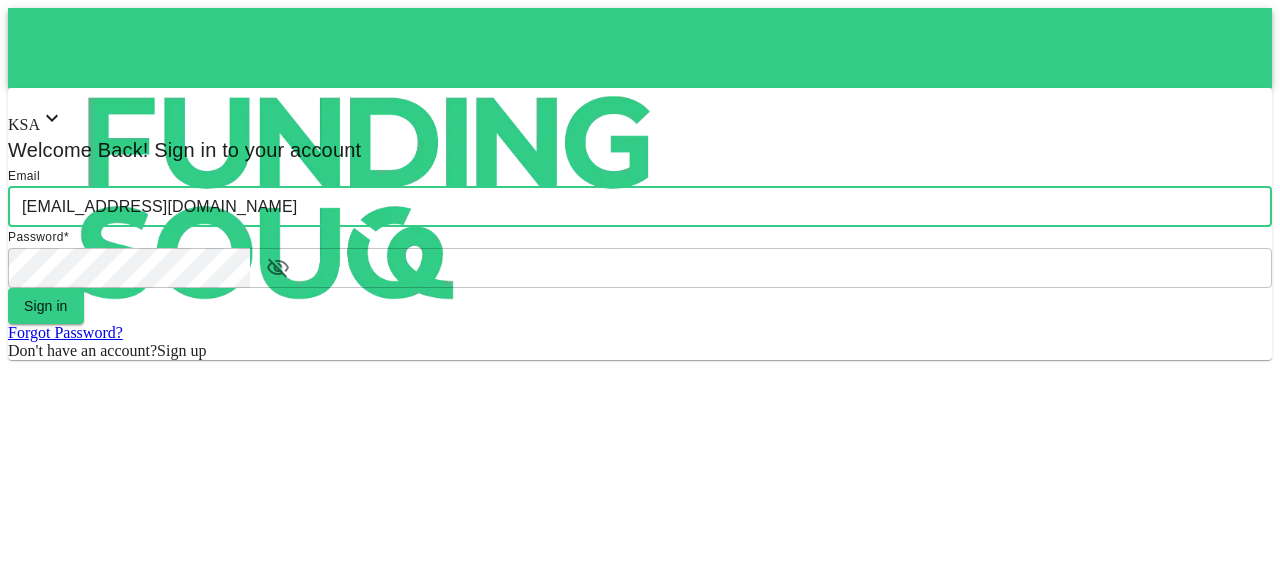 click on "[EMAIL_ADDRESS][DOMAIN_NAME]" at bounding box center [640, 207] 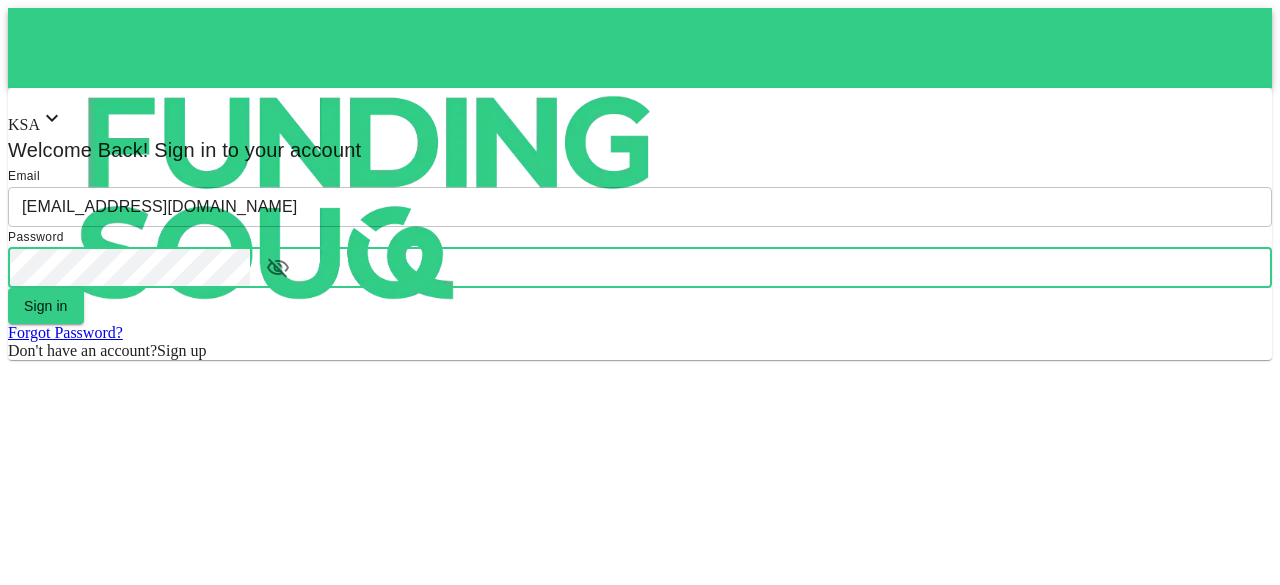 click on "Sign in" at bounding box center [46, 306] 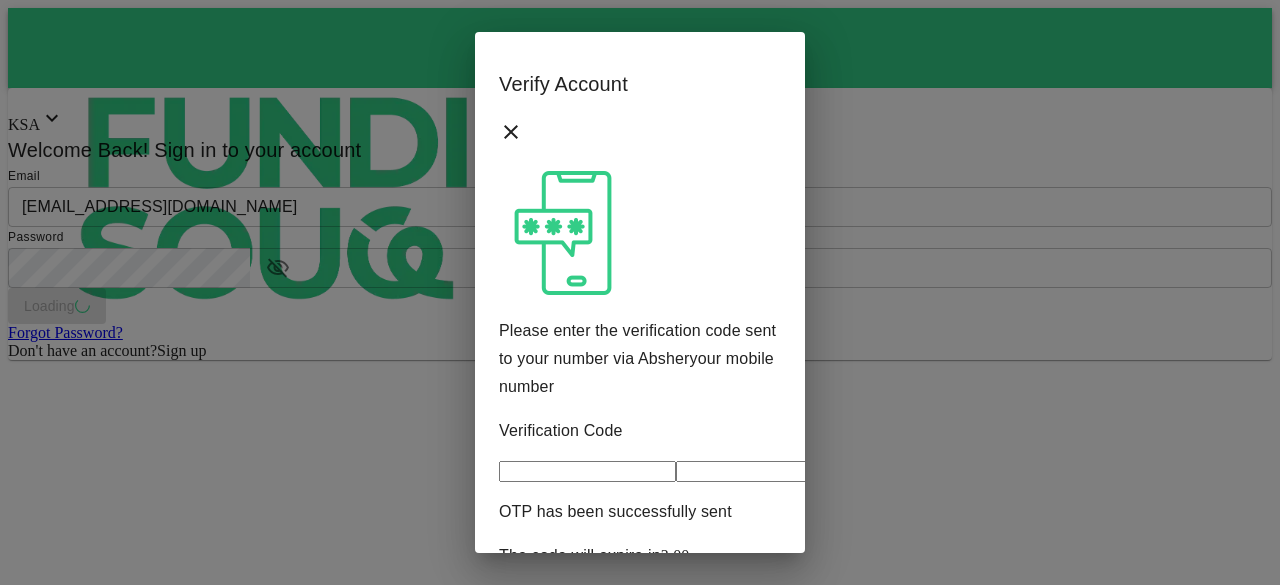 click at bounding box center [587, 471] 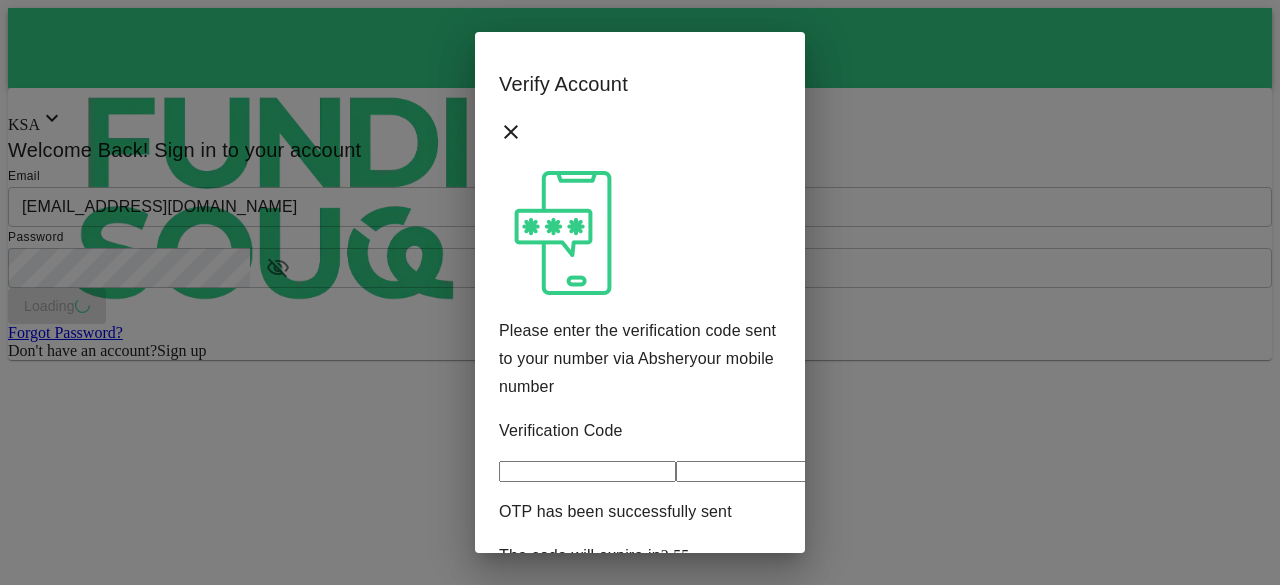 click at bounding box center [587, 471] 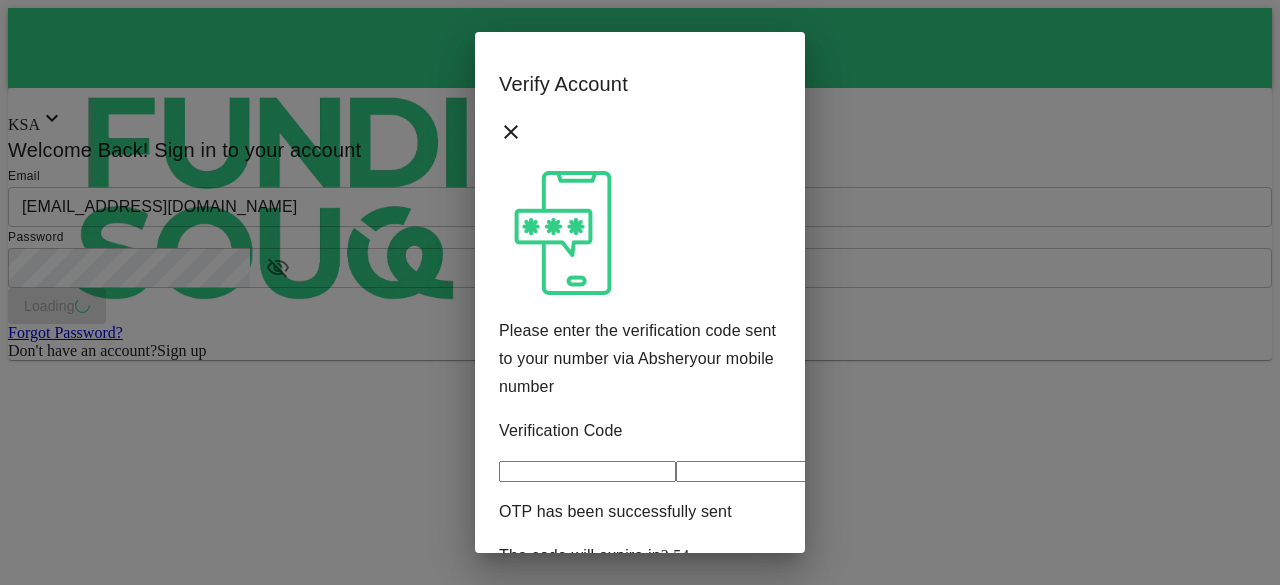 type on "3" 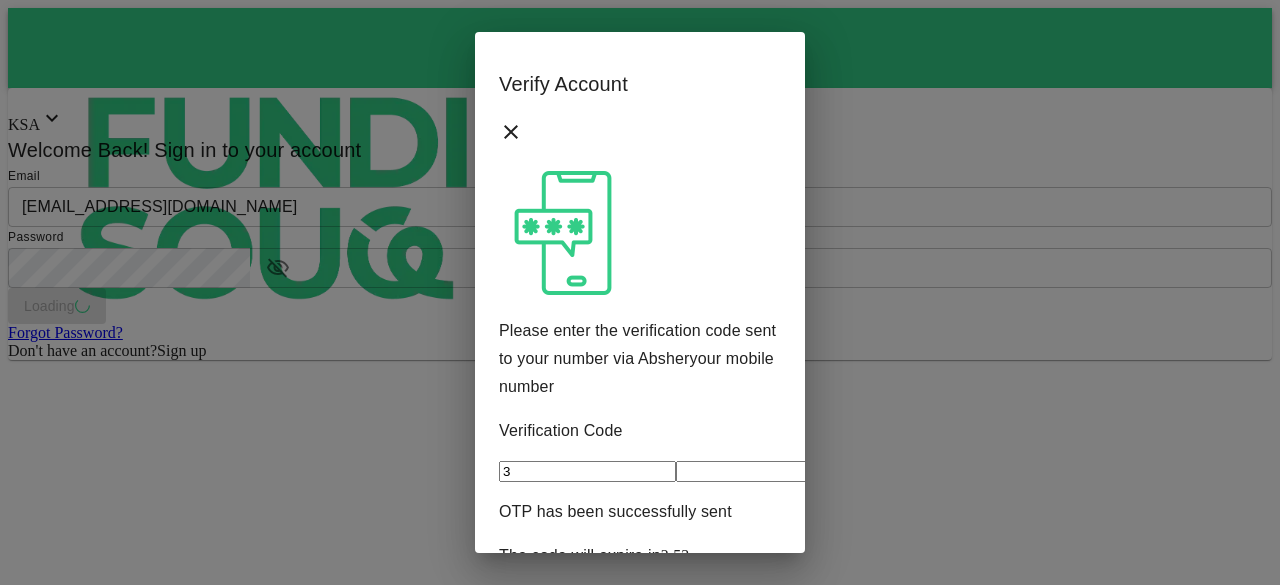 type on "1" 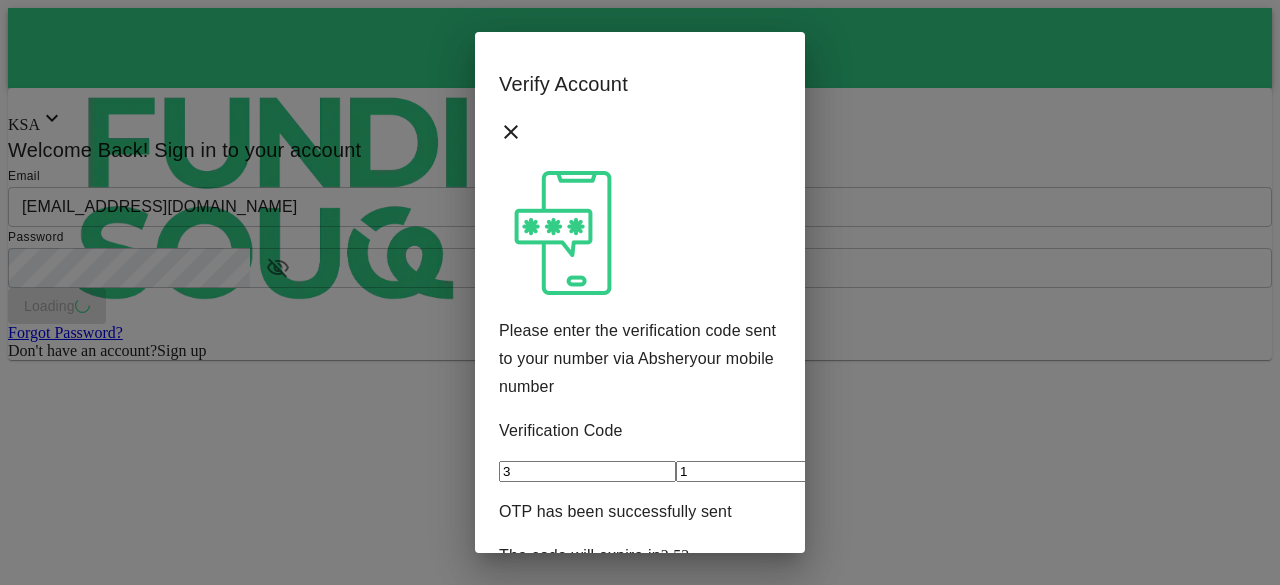 type on "4" 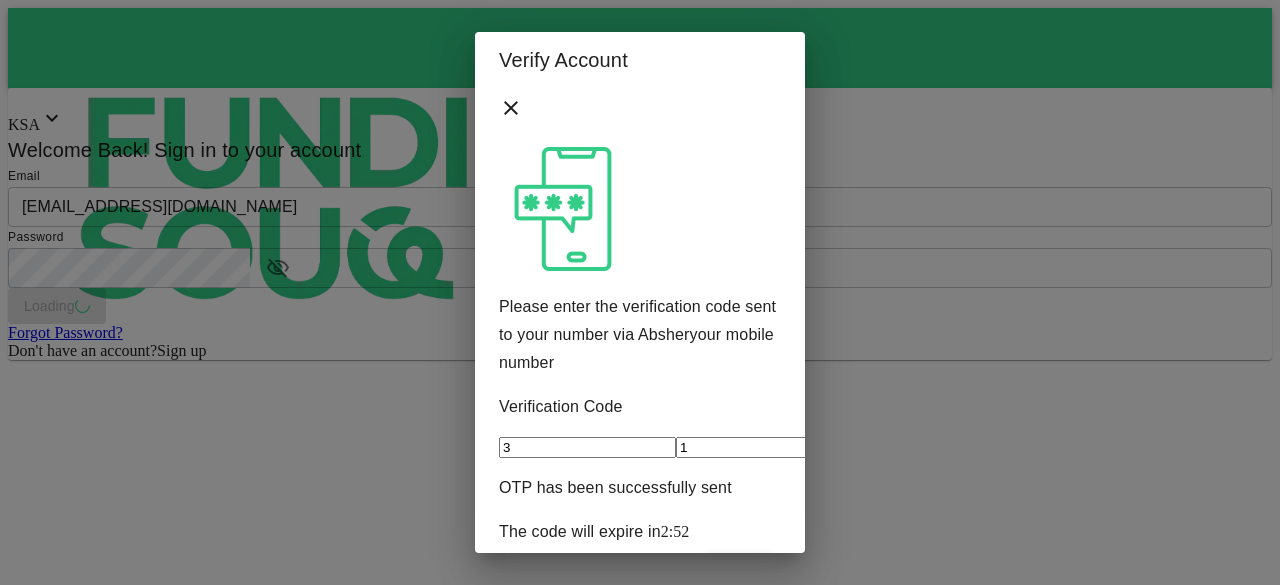 scroll, scrollTop: 46, scrollLeft: 0, axis: vertical 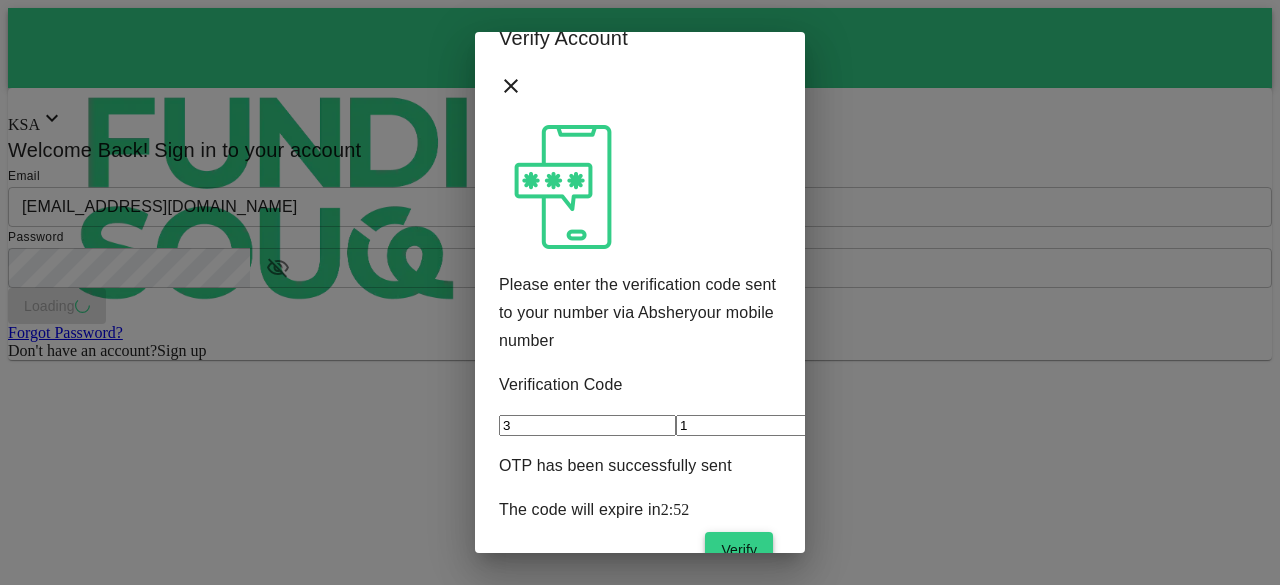 type on "8" 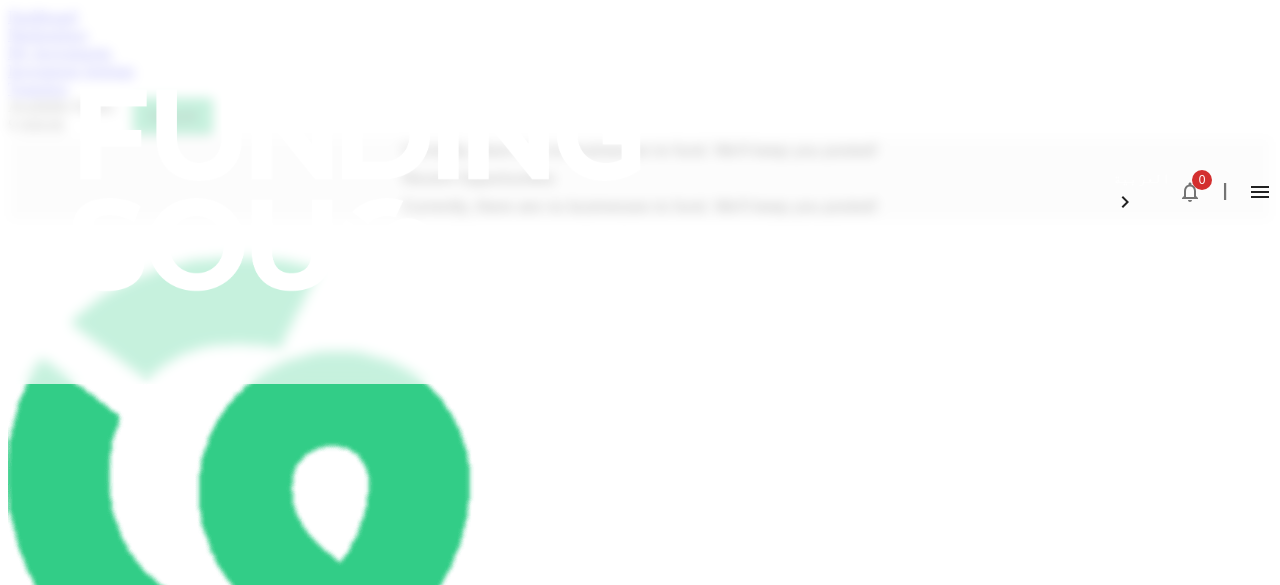 click on "Dashboard" at bounding box center (42, 16) 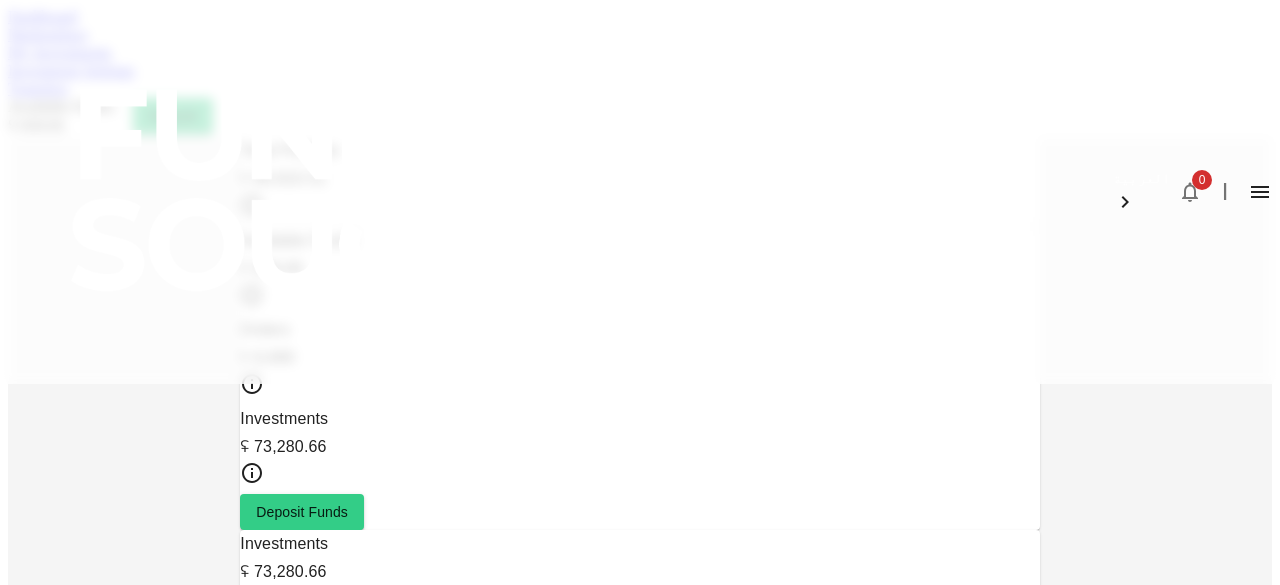 click on "Marketplace" at bounding box center [48, 34] 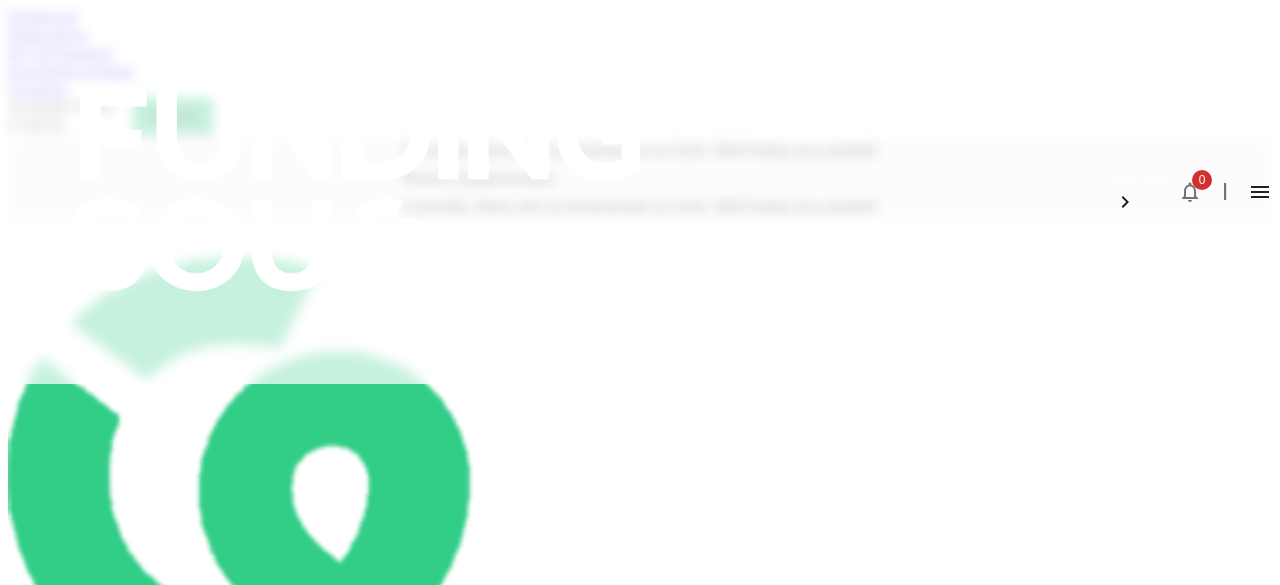 click on "Dashboard" at bounding box center [42, 16] 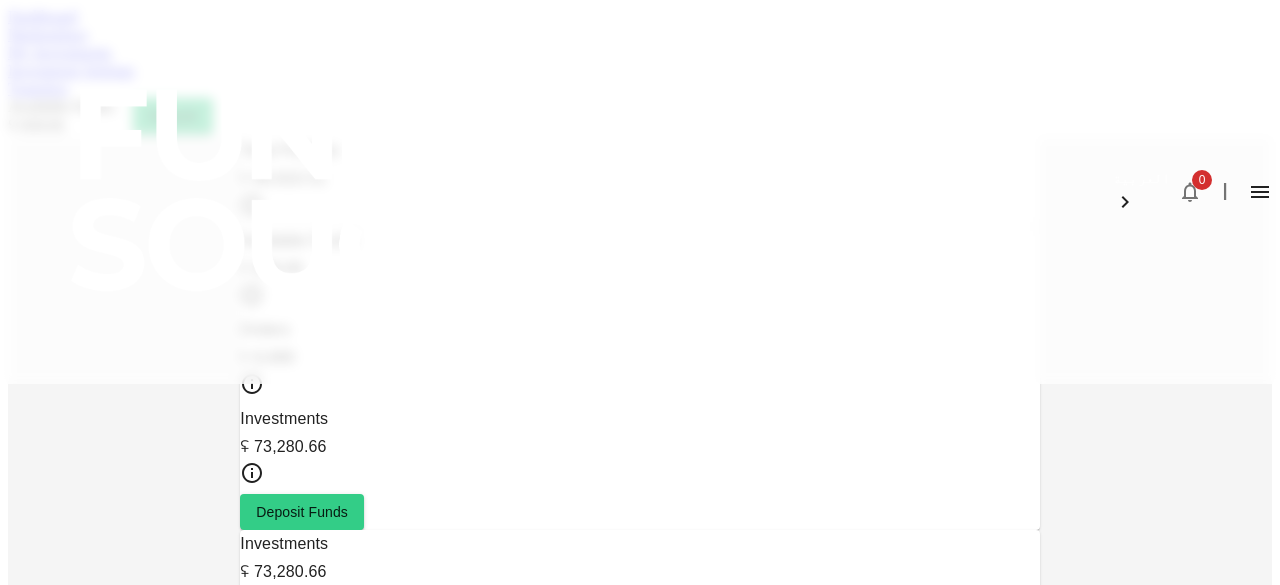 click on "Dashboard Marketplace My Investments Investment Settings Transfers Available Funds : ʢ   839.85 Deposit" at bounding box center [640, 72] 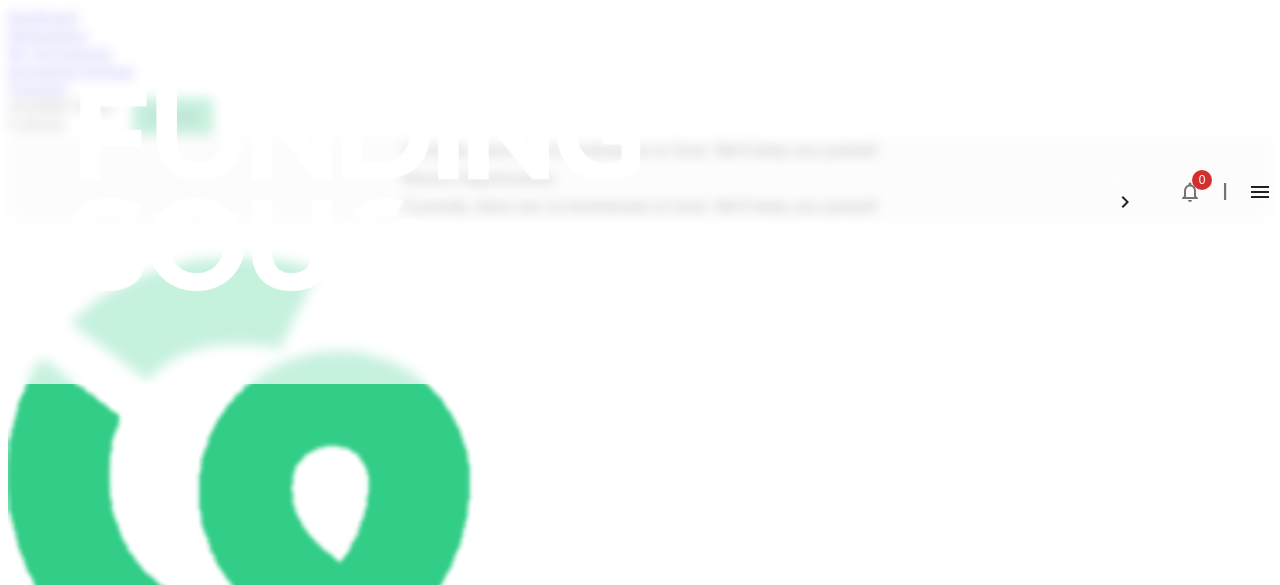 click on "Dashboard" at bounding box center (42, 16) 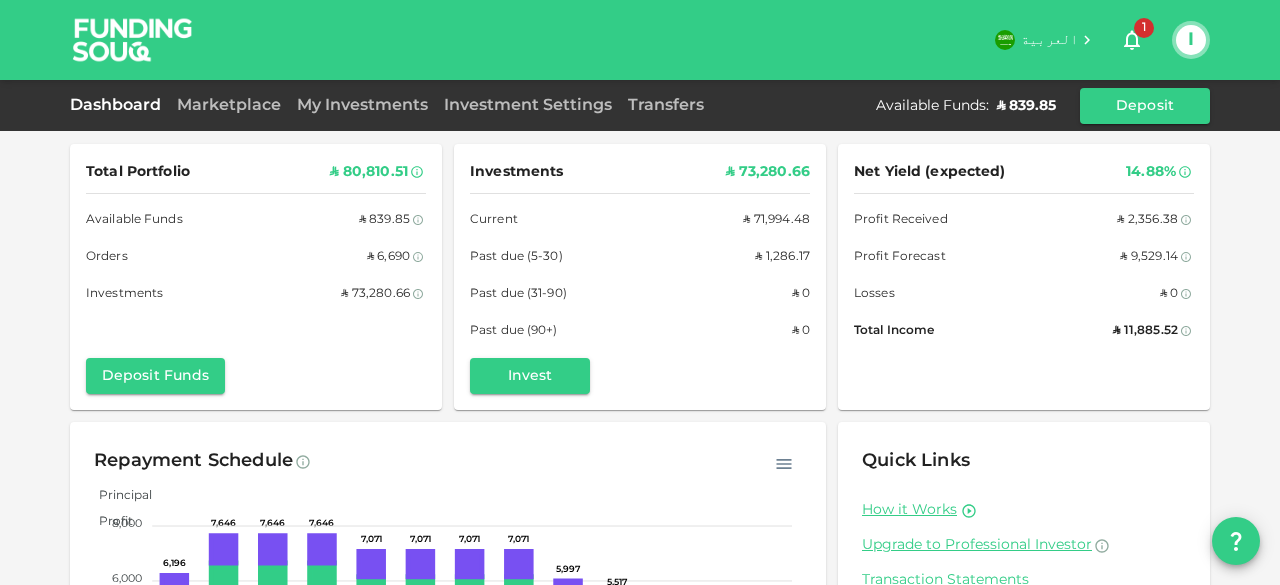 scroll, scrollTop: 0, scrollLeft: 0, axis: both 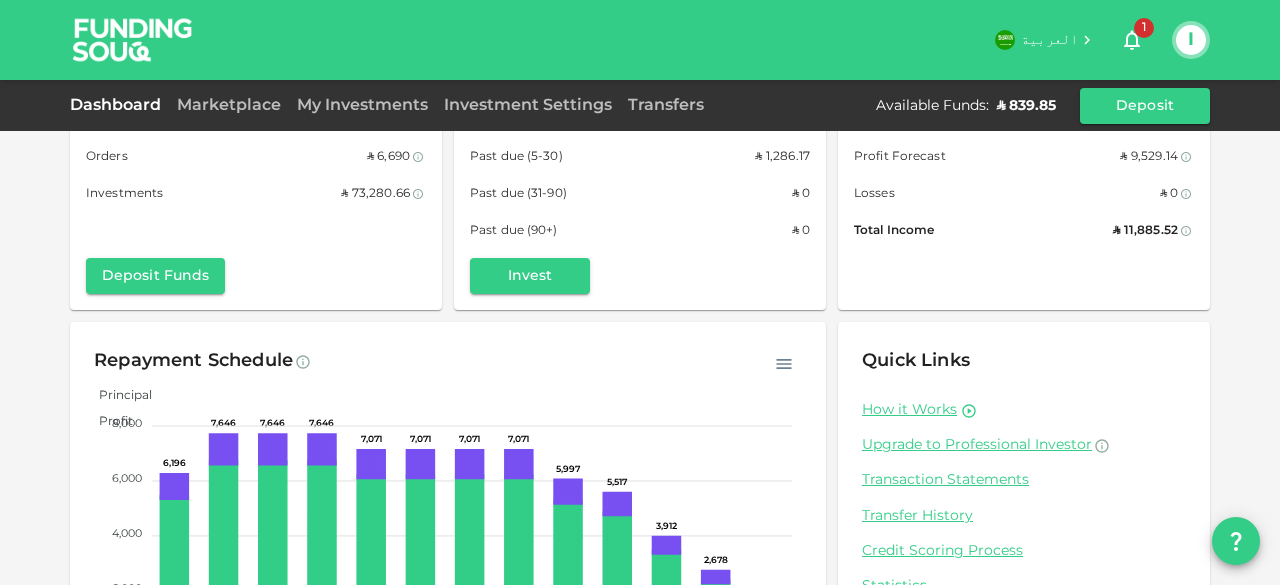 click 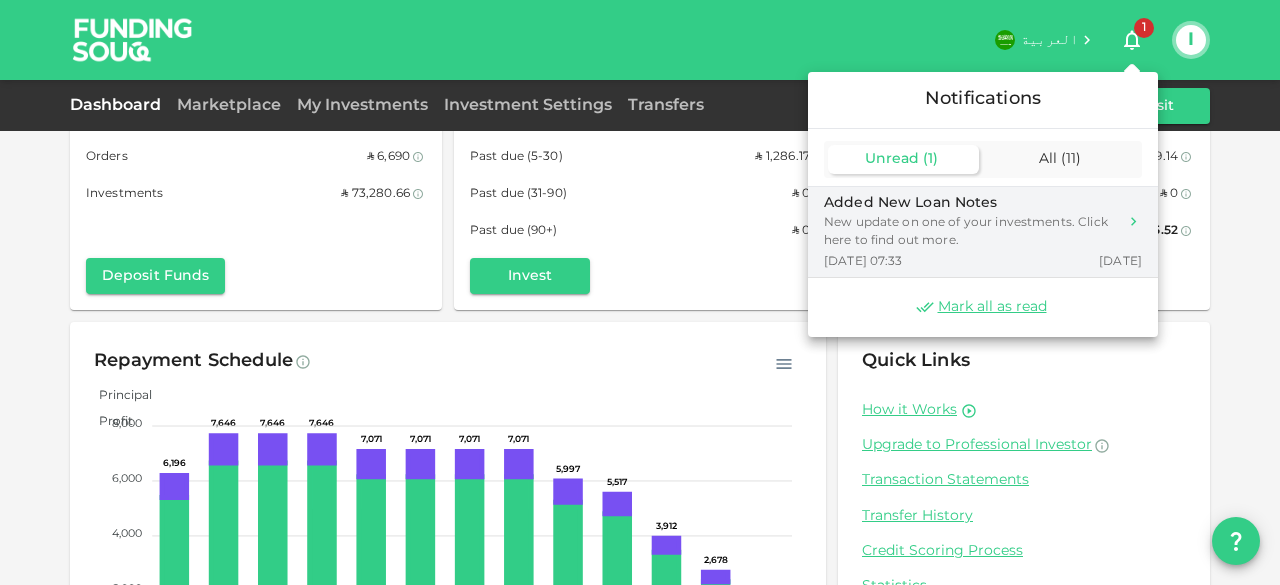 click on "New update on one of your investments. Click here to find out more." at bounding box center (970, 232) 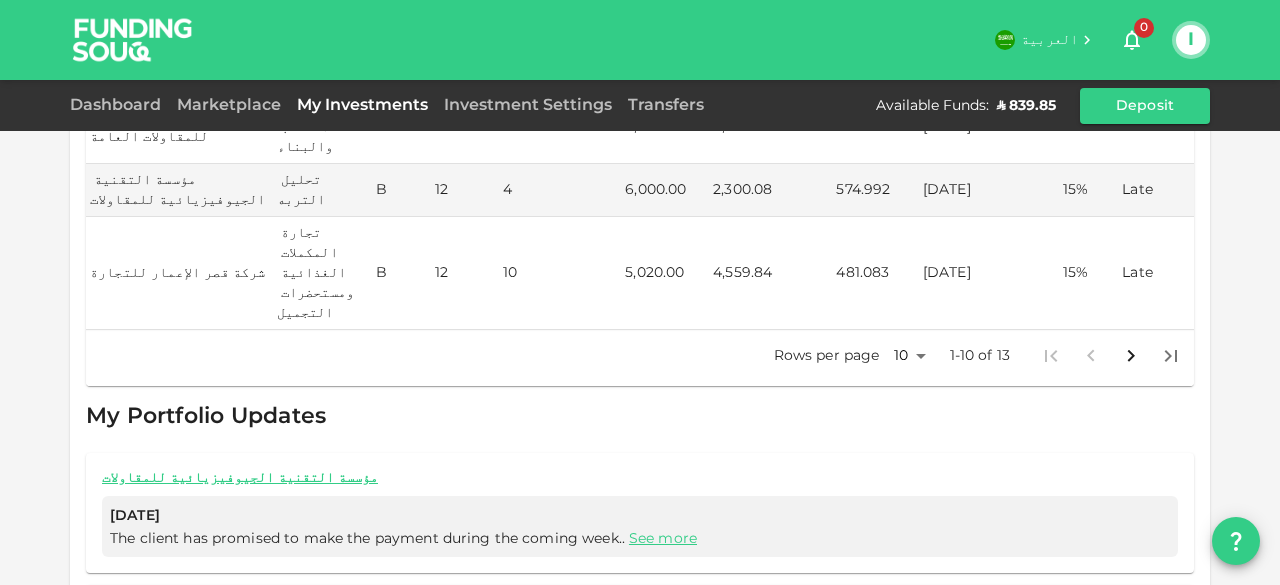 scroll, scrollTop: 1228, scrollLeft: 0, axis: vertical 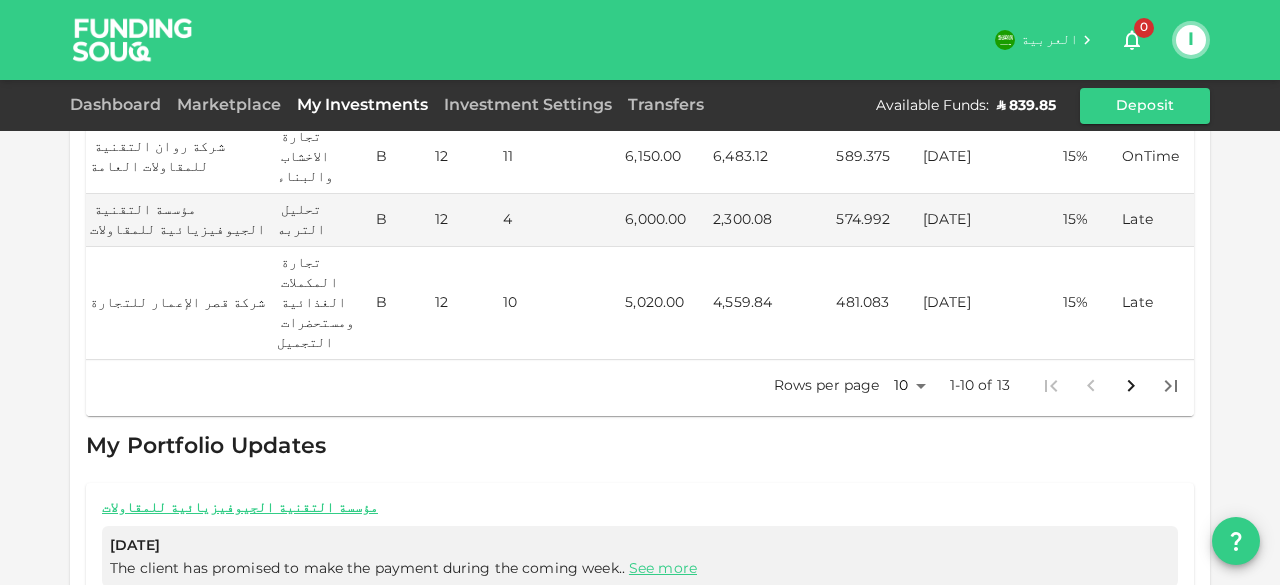 click on "The client has promised to make the payment during the coming week.. See more" at bounding box center (640, 569) 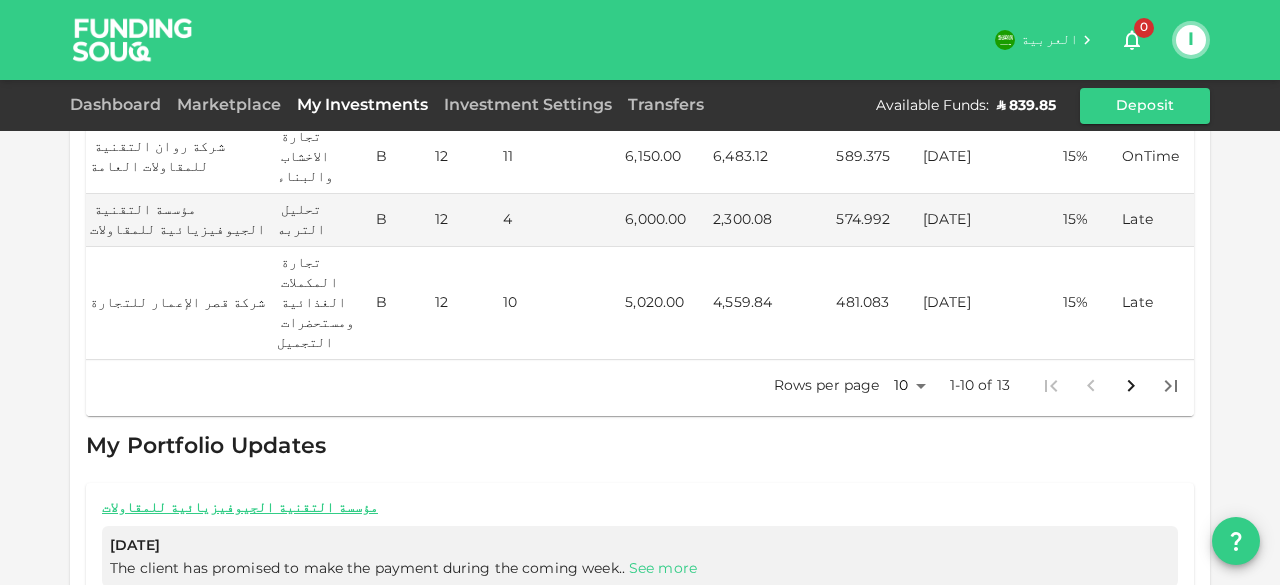 click on "See more" at bounding box center (663, 569) 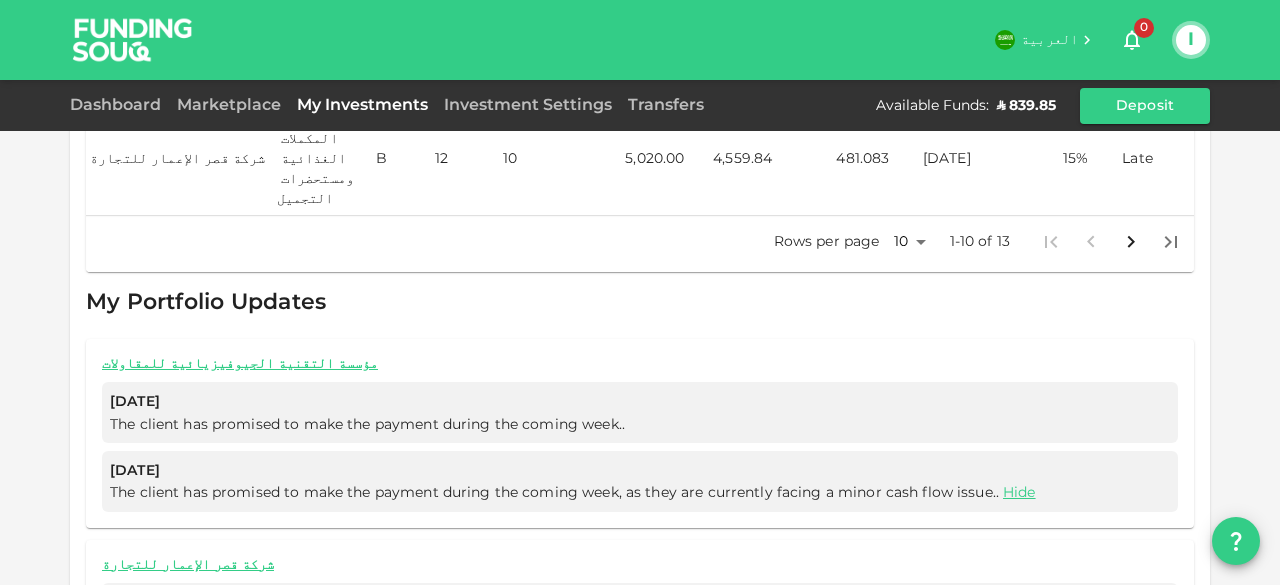 scroll, scrollTop: 1396, scrollLeft: 0, axis: vertical 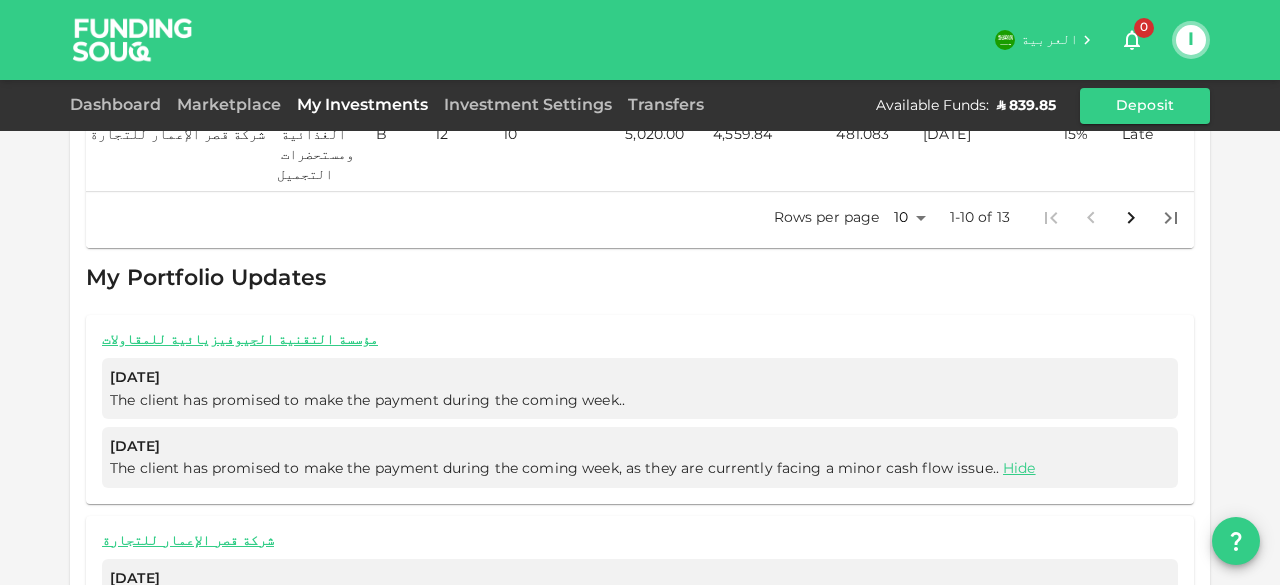 click on "Jul 16, 2025" at bounding box center [640, 579] 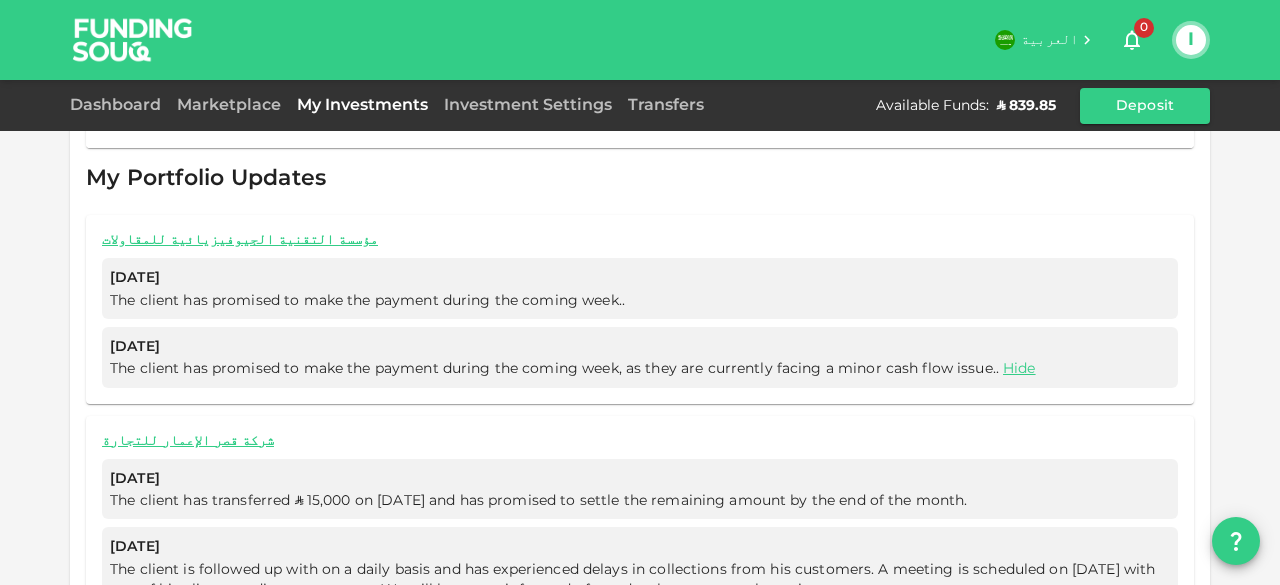 click on "The client has transferred ʢ 15,000 on 16/07/2025 and has promised to settle the remaining amount by the end of the month." at bounding box center [640, 501] 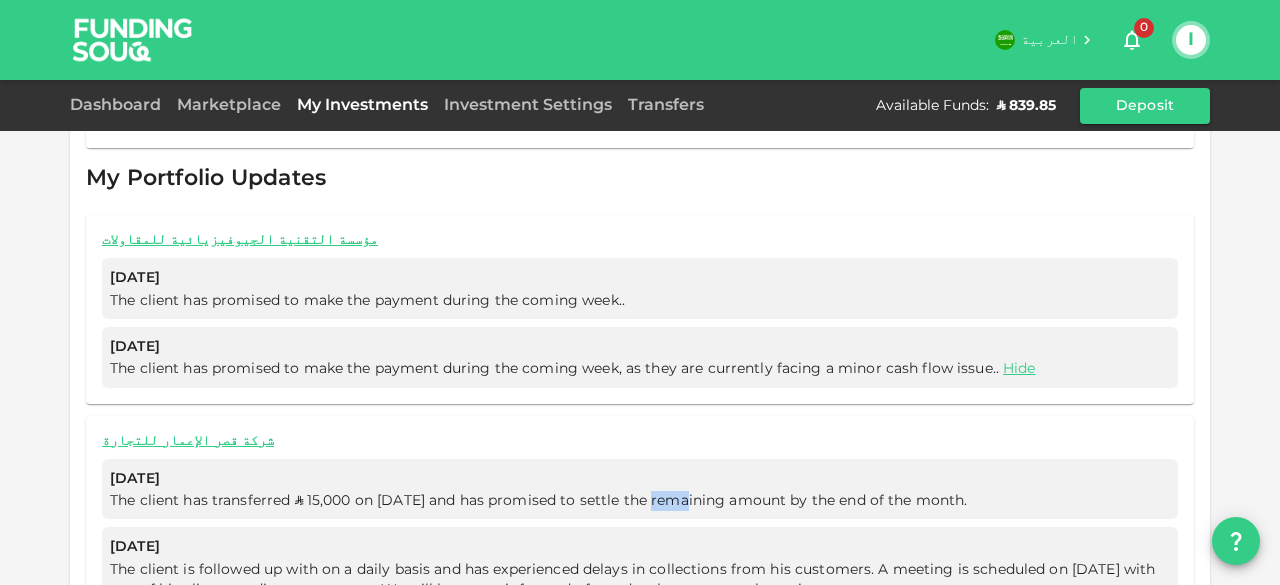 click on "The client has transferred ʢ 15,000 on 16/07/2025 and has promised to settle the remaining amount by the end of the month." at bounding box center [640, 501] 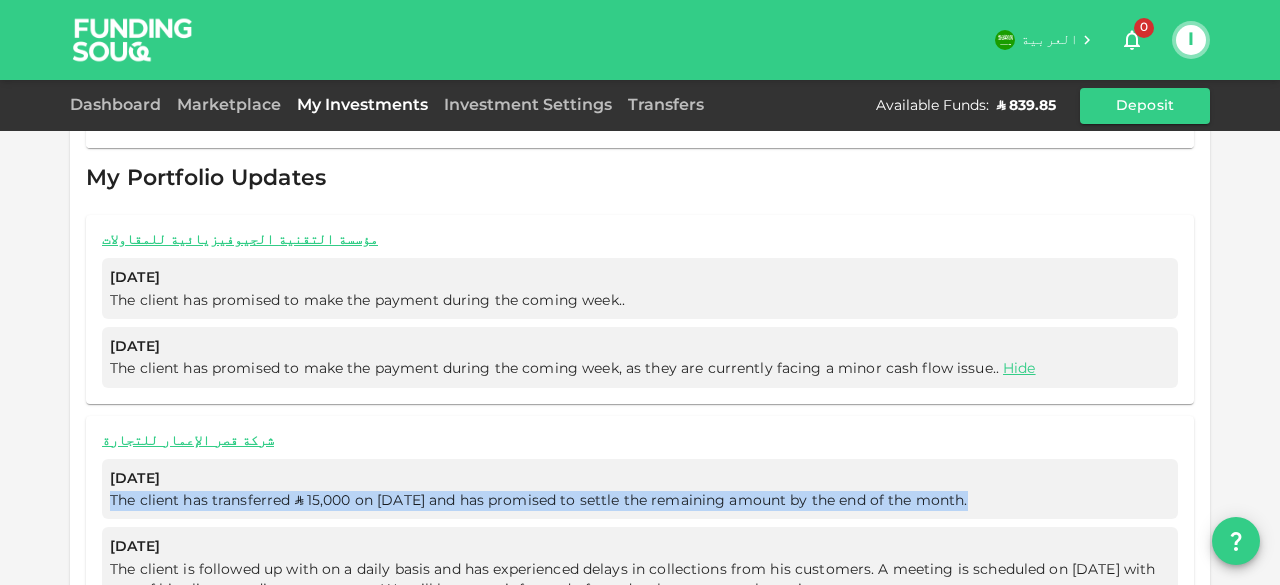 click on "The client has transferred ʢ 15,000 on 16/07/2025 and has promised to settle the remaining amount by the end of the month." at bounding box center (640, 501) 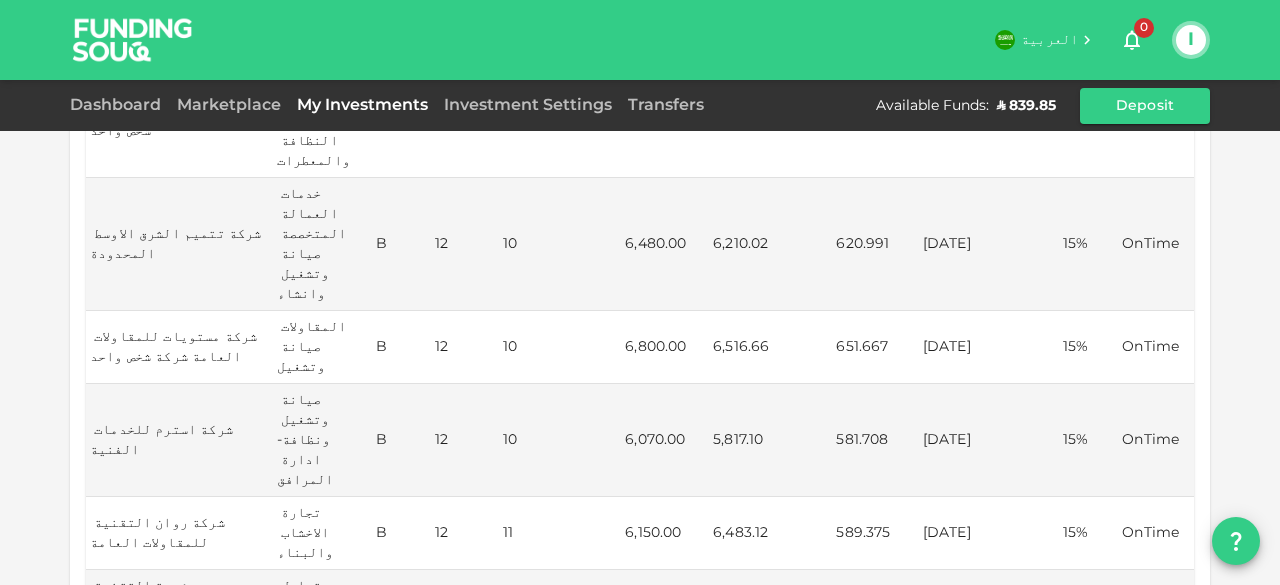 scroll, scrollTop: 896, scrollLeft: 0, axis: vertical 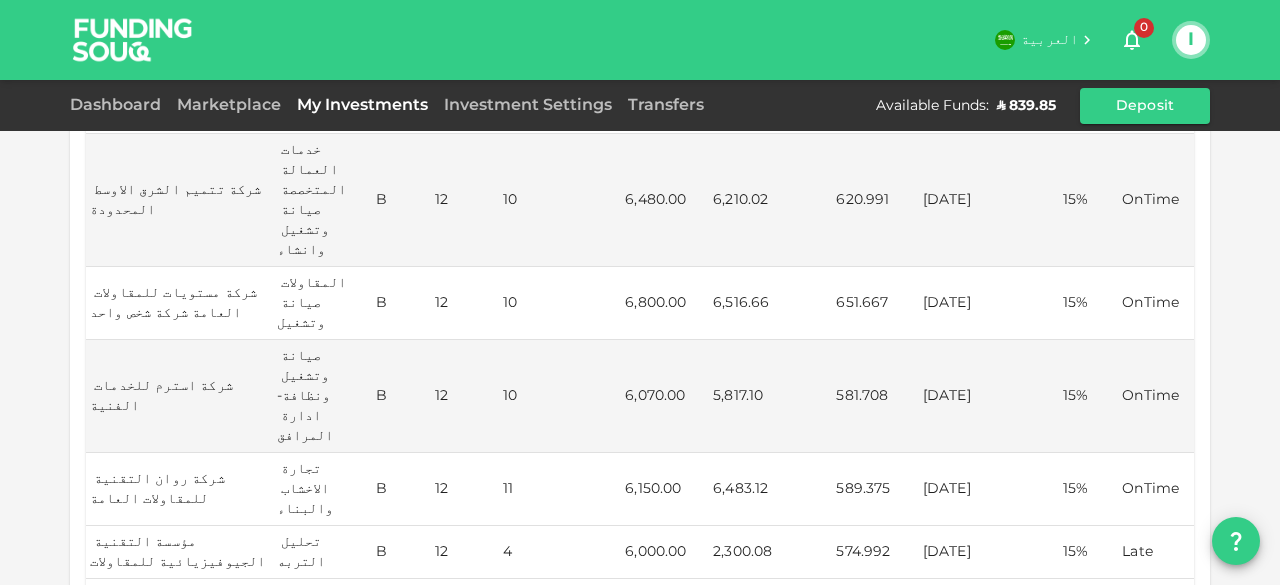 click on "4" at bounding box center [560, 552] 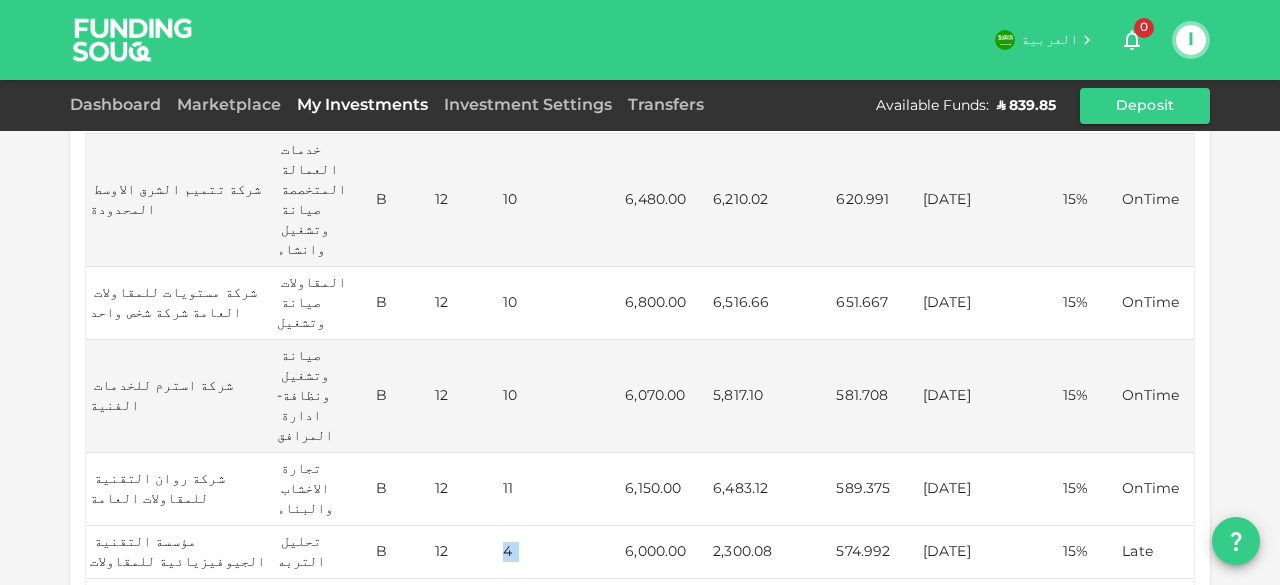 click on "4" at bounding box center [560, 552] 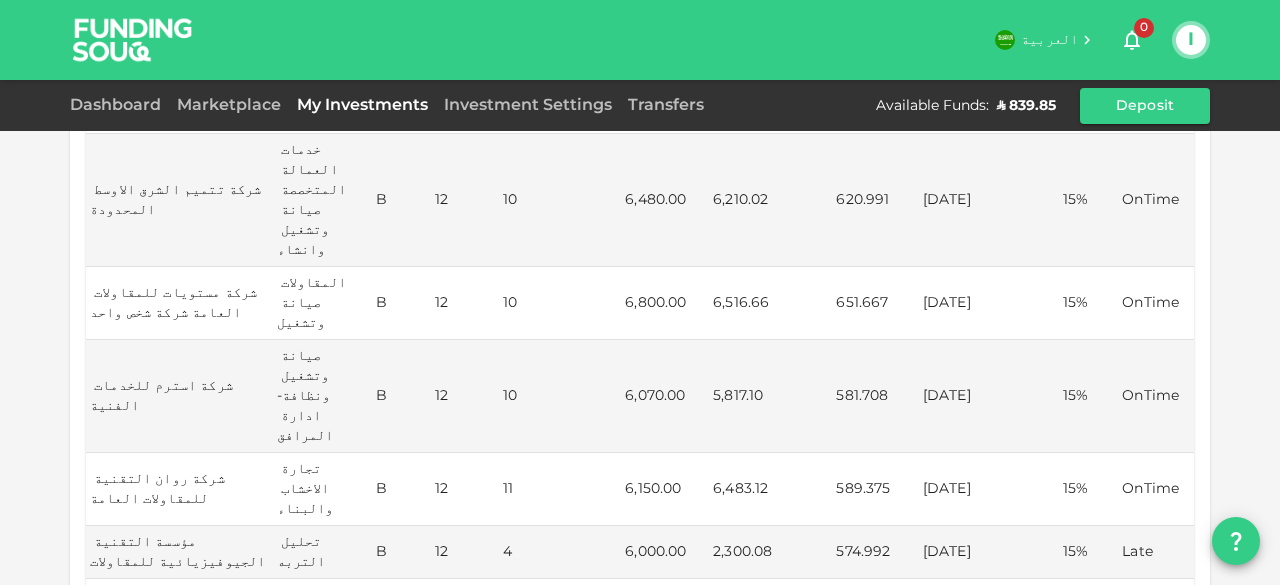 click on "10" at bounding box center [560, 635] 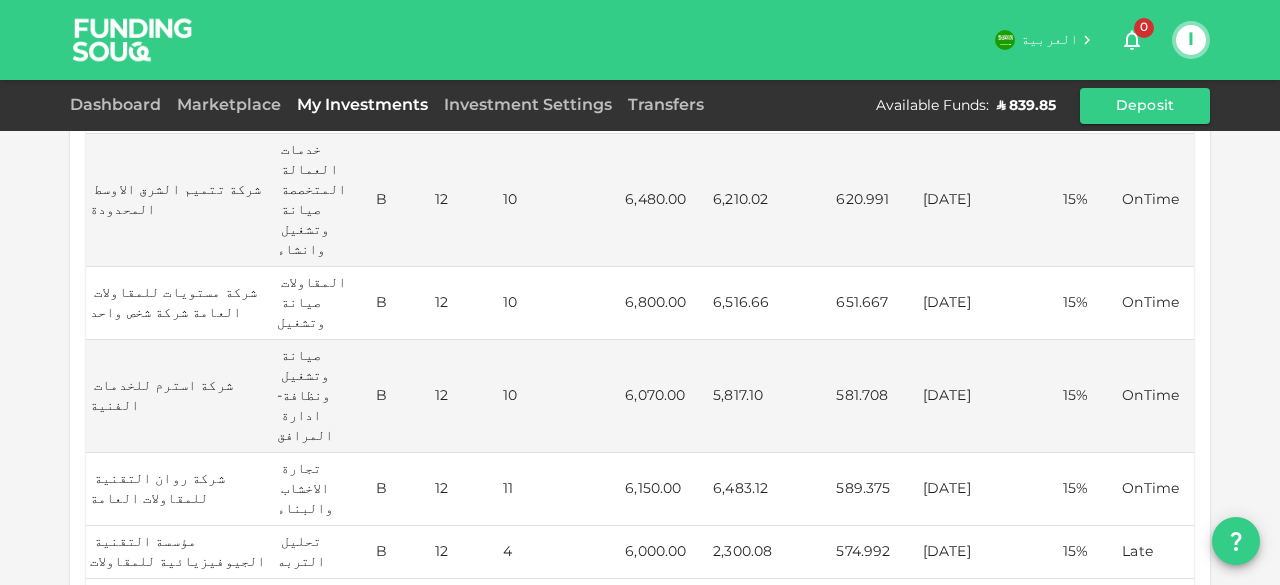 click on "4" at bounding box center (560, 552) 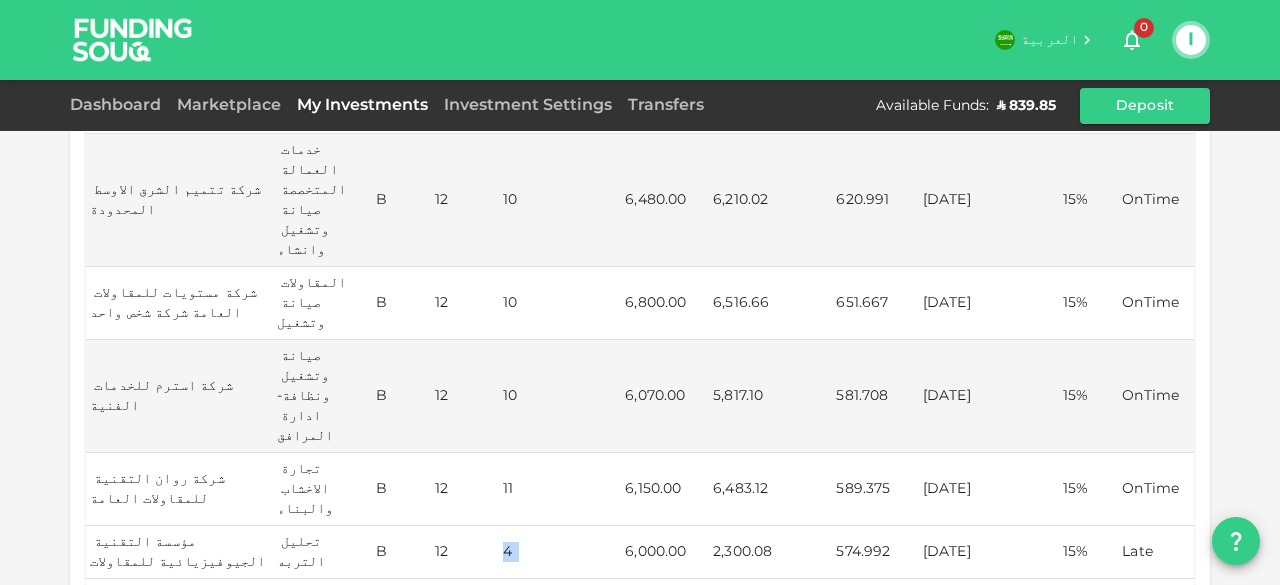 click on "4" at bounding box center (560, 552) 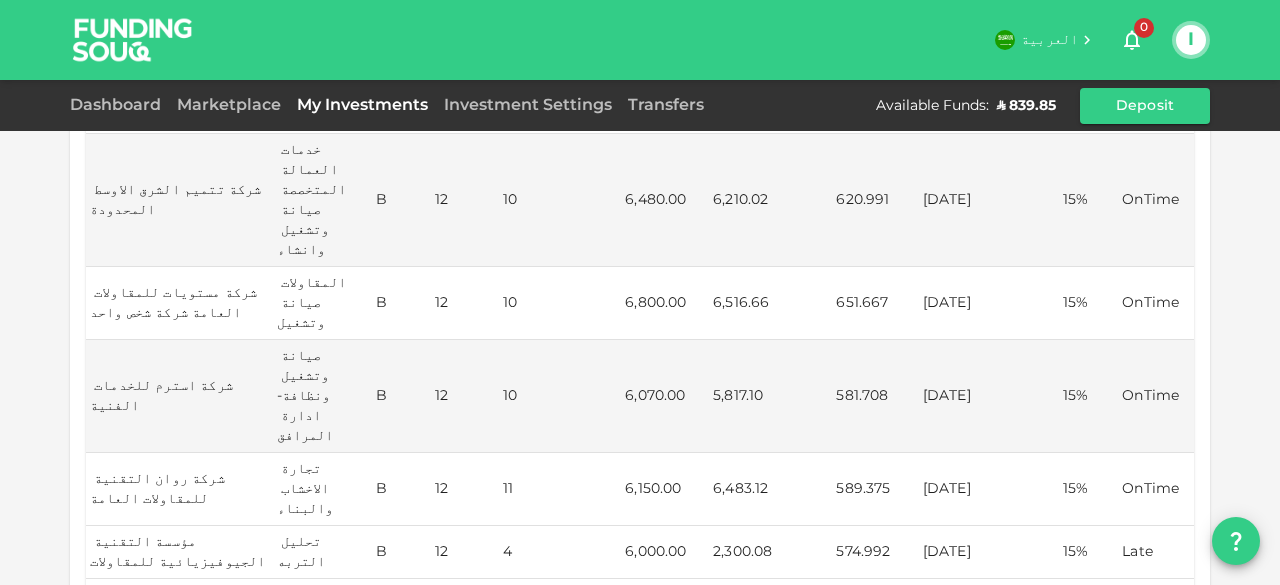 click on "4" at bounding box center (560, 552) 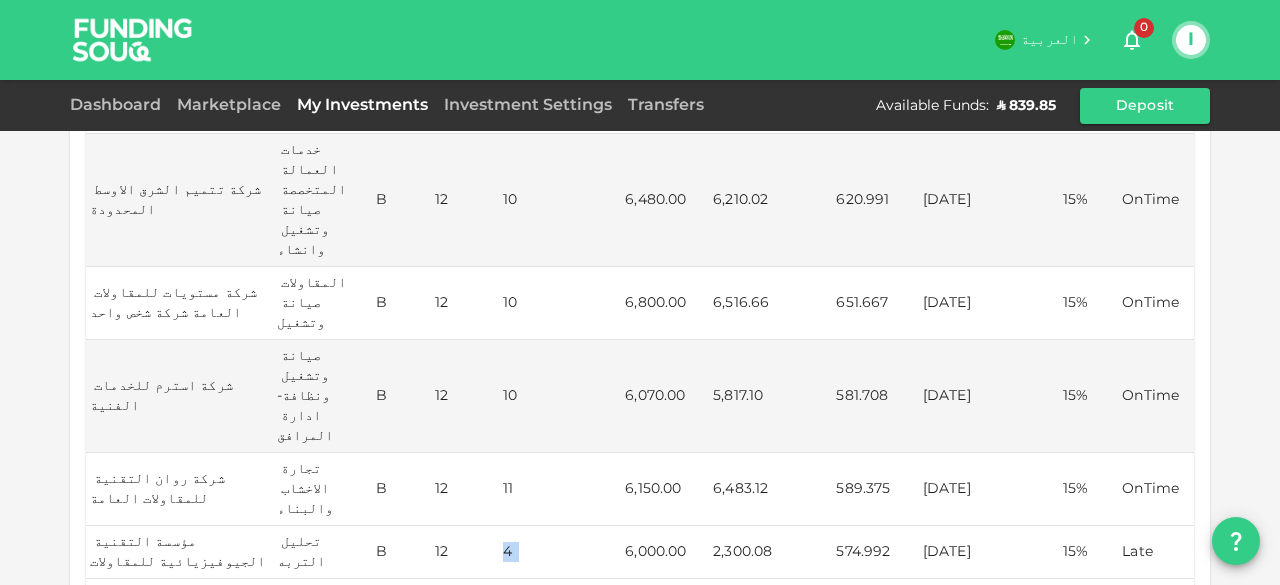 click on "4" at bounding box center [560, 552] 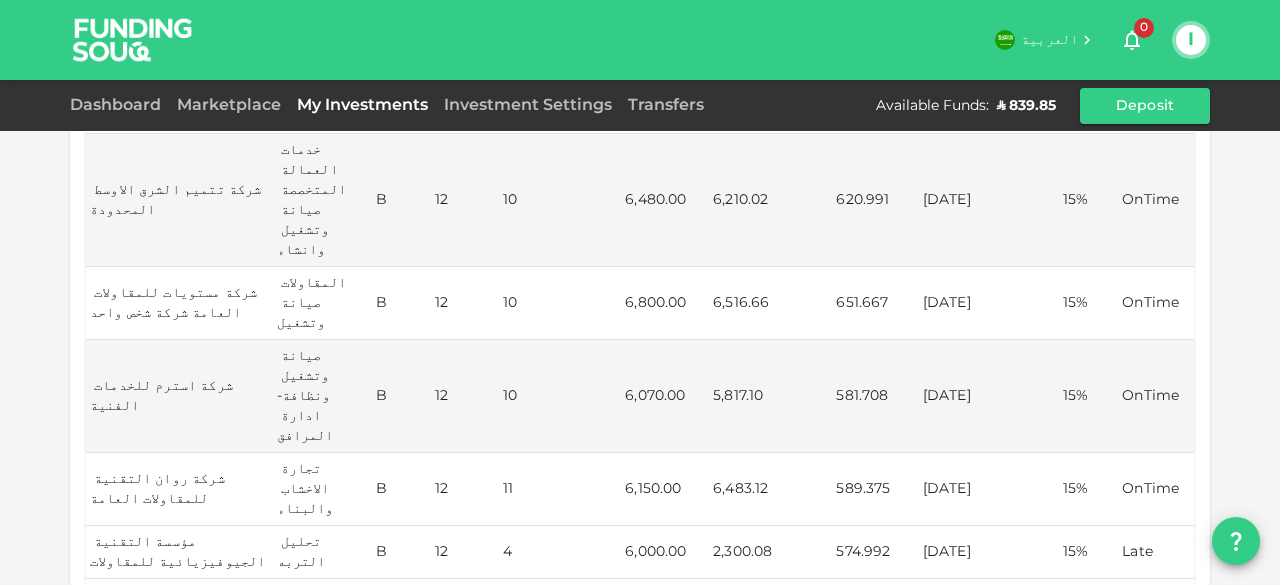 click on "4" at bounding box center [560, 552] 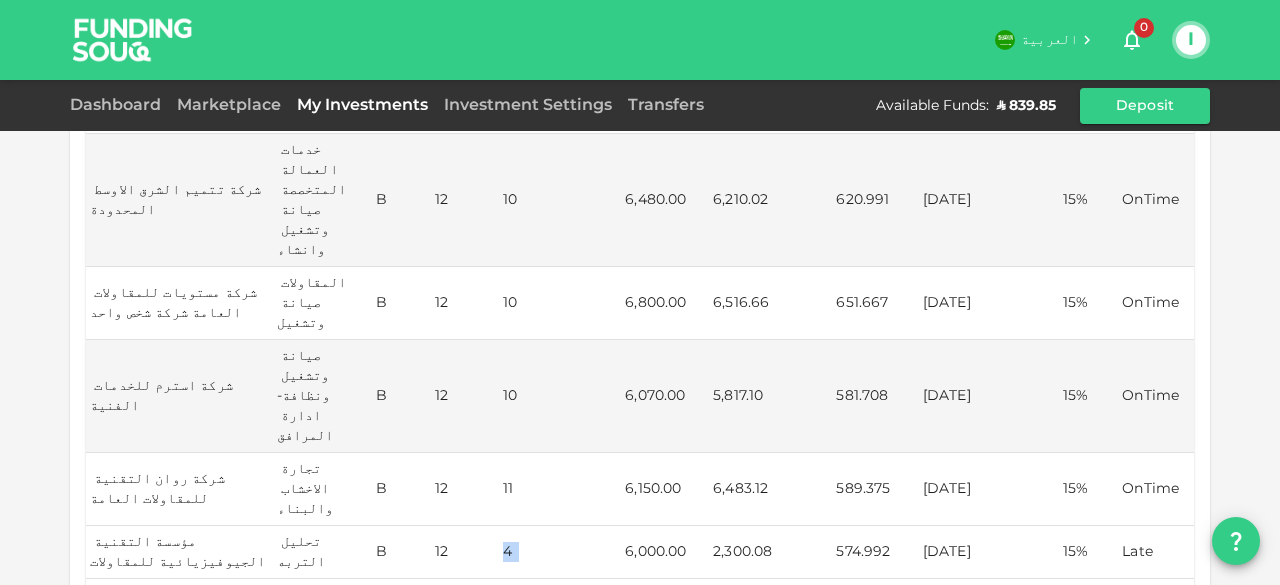 click on "4" at bounding box center (560, 552) 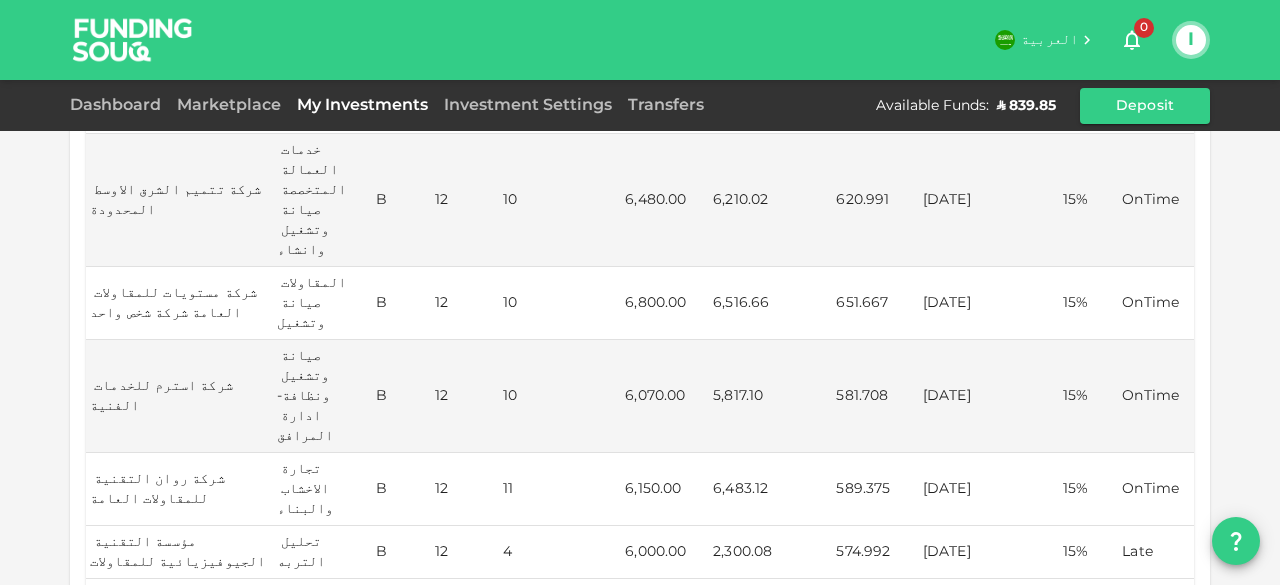 click on "4" at bounding box center (560, 552) 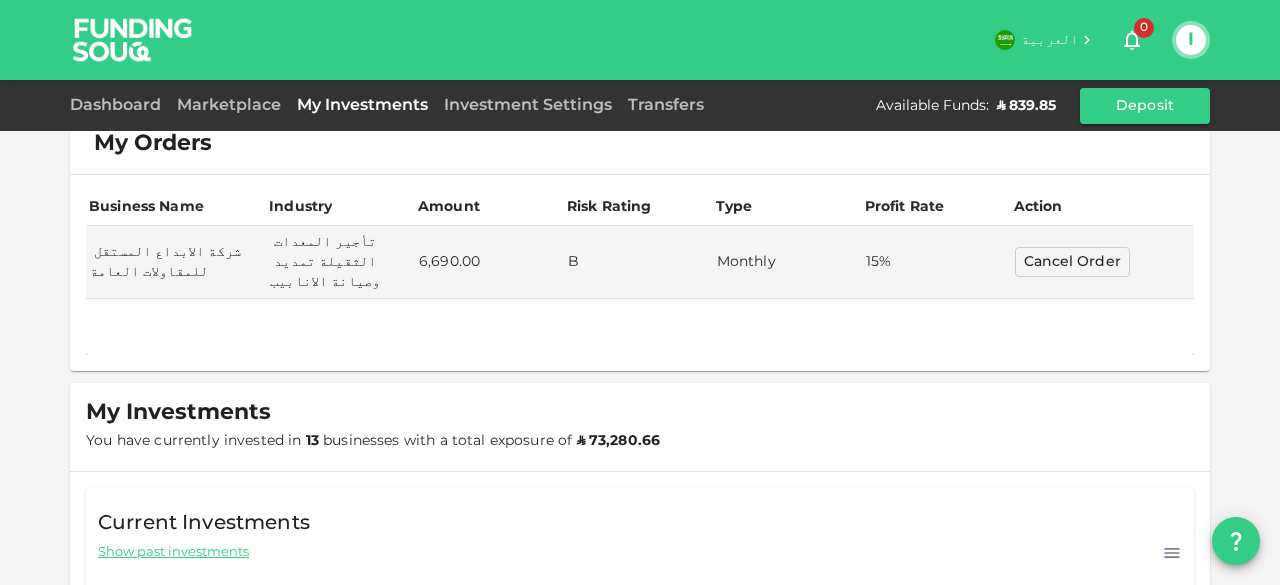 scroll, scrollTop: 0, scrollLeft: 0, axis: both 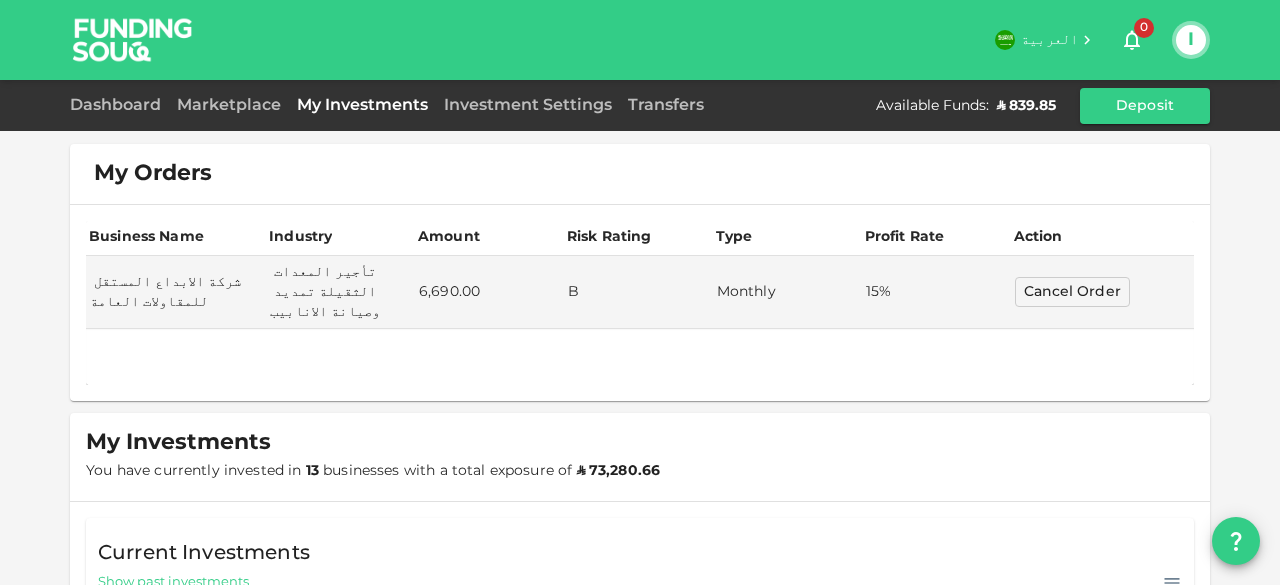 click on "Marketplace" at bounding box center (229, 106) 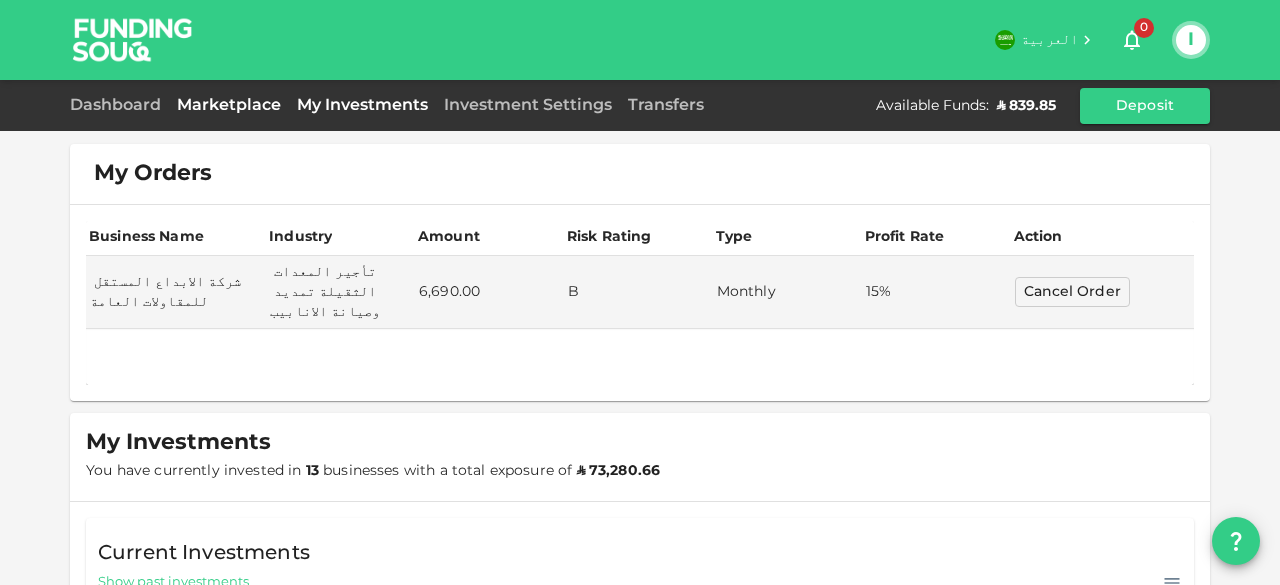 click on "Marketplace" at bounding box center (229, 105) 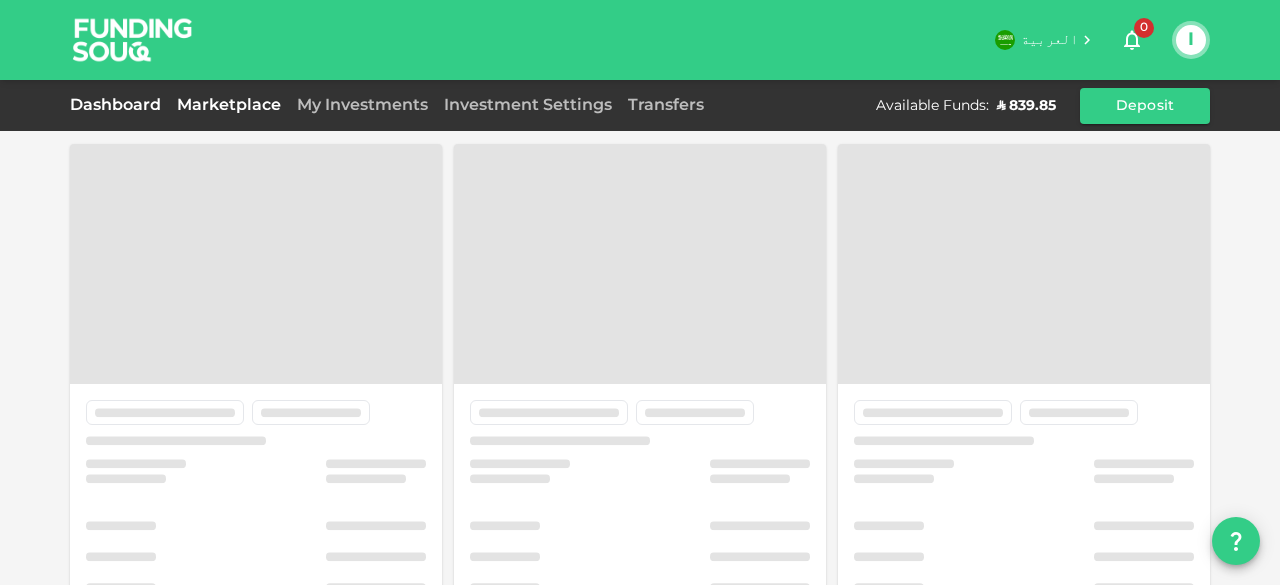click on "Dashboard" at bounding box center (119, 105) 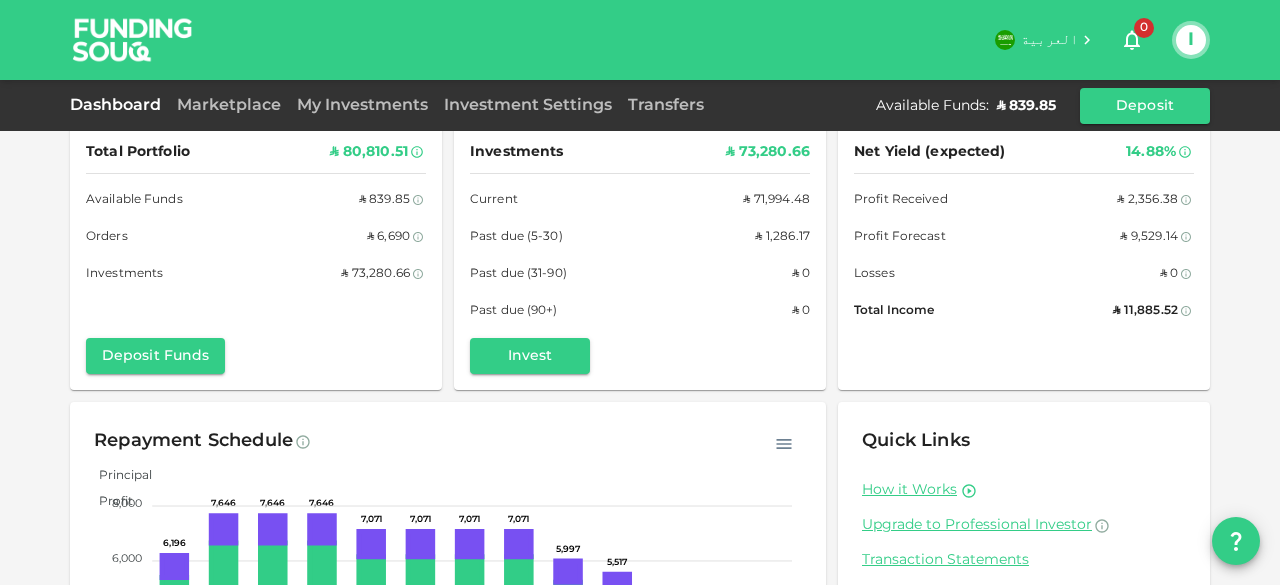 scroll, scrollTop: 0, scrollLeft: 0, axis: both 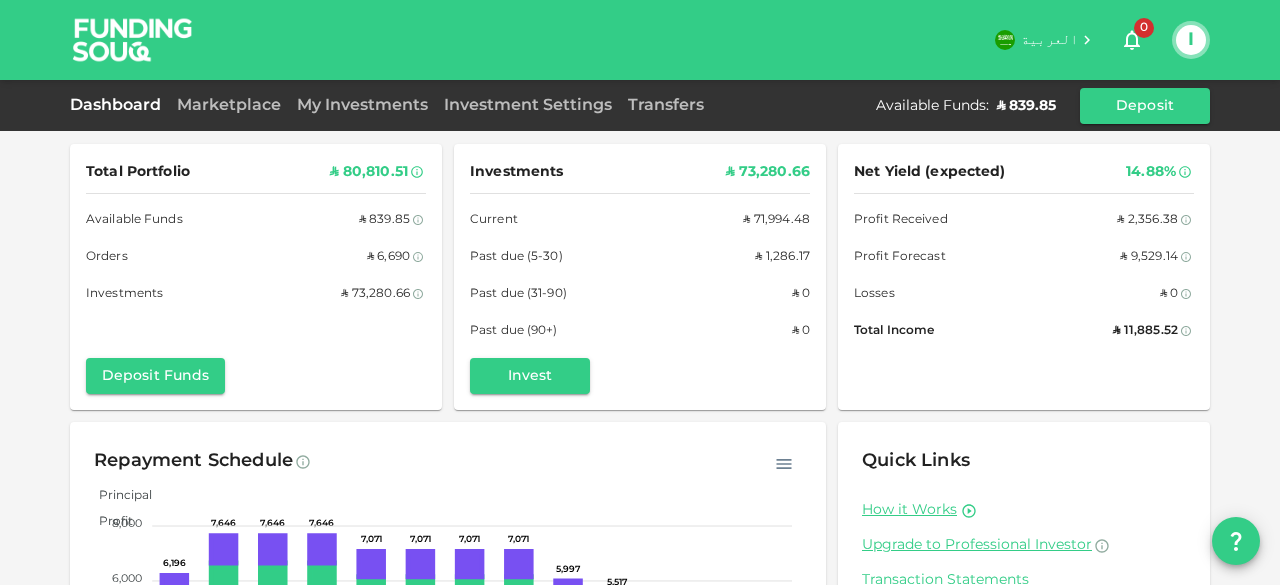 click on "ʢ 839.85" at bounding box center [384, 220] 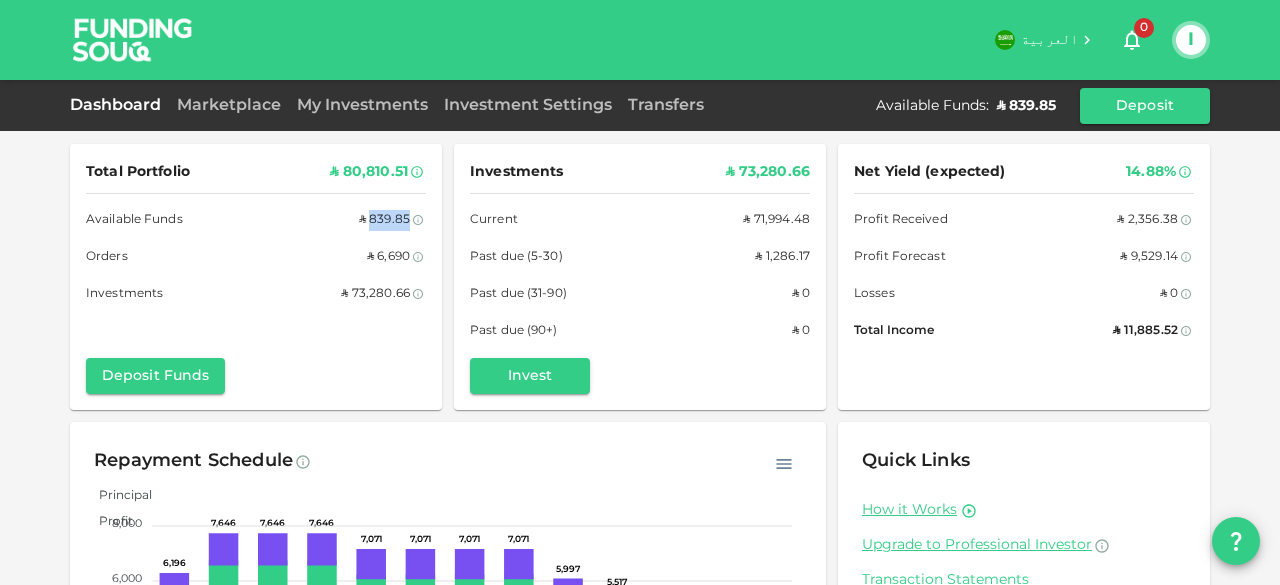 click on "ʢ 839.85" at bounding box center [384, 220] 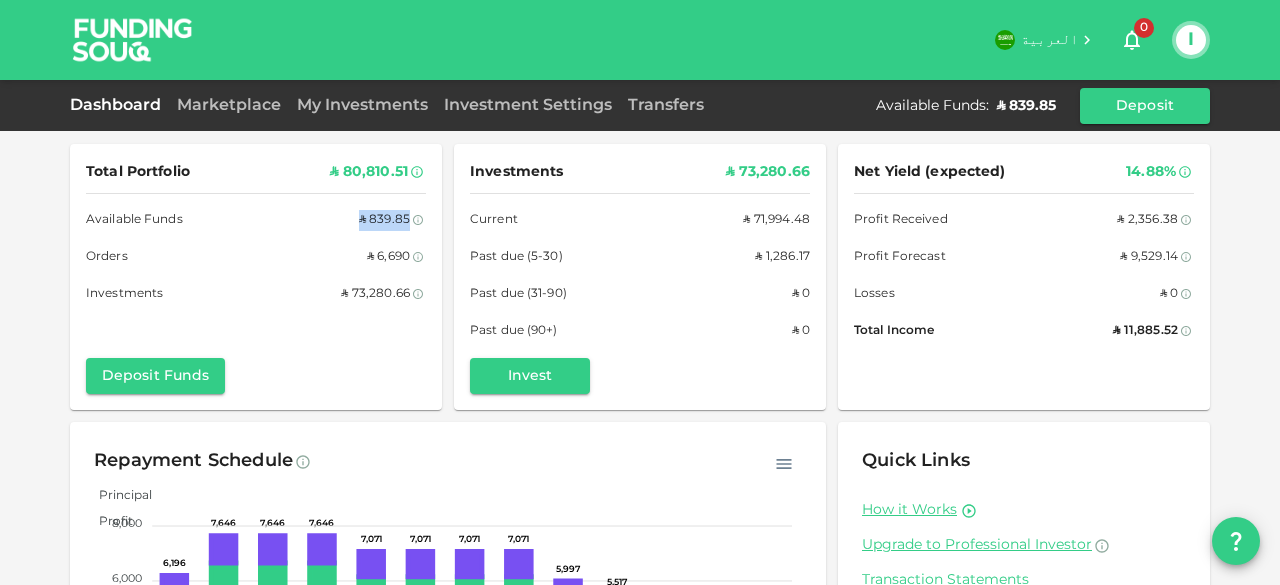 click on "ʢ 839.85" at bounding box center (384, 220) 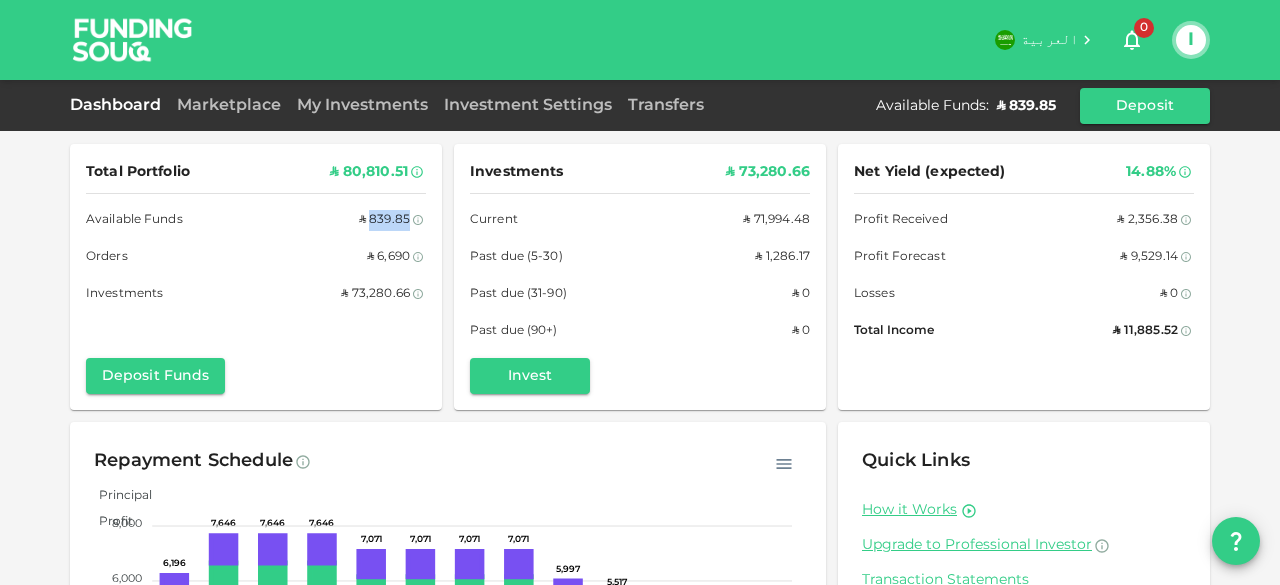 click on "ʢ 839.85" at bounding box center (384, 220) 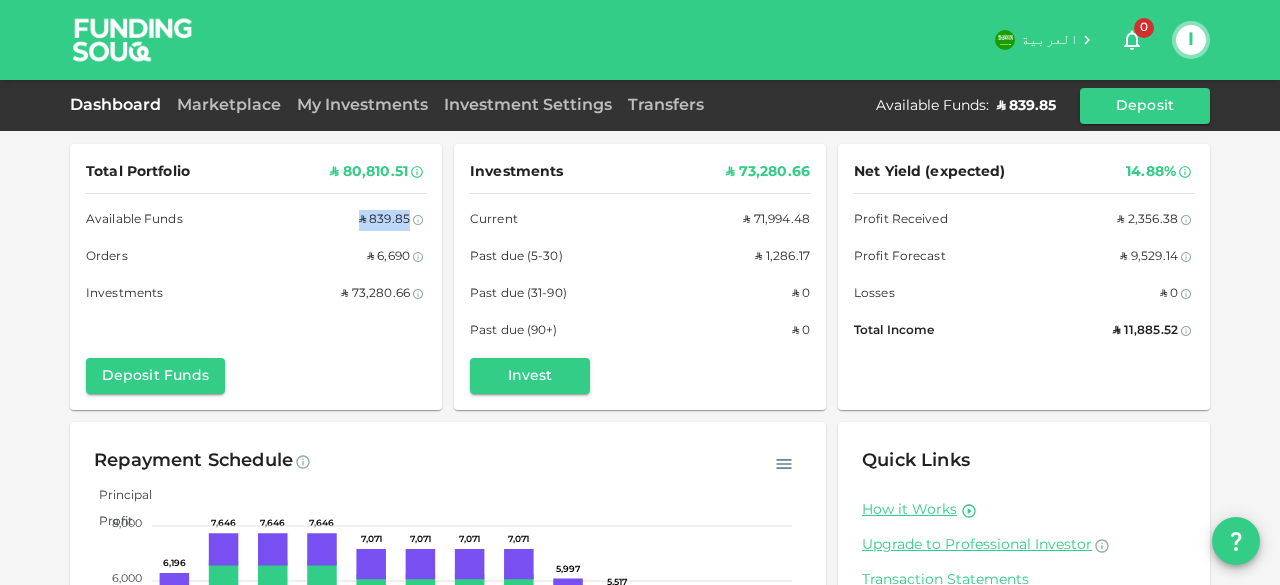 click on "ʢ 839.85" at bounding box center [384, 220] 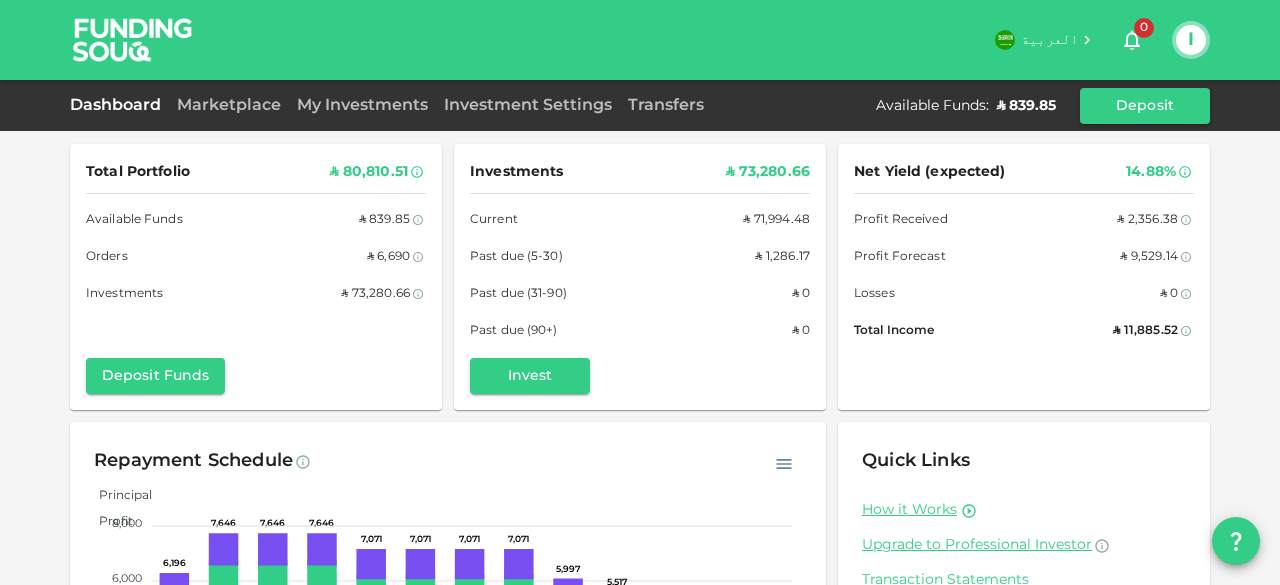 click on "Past due (5-30)   ʢ 1,286.17" at bounding box center (640, 257) 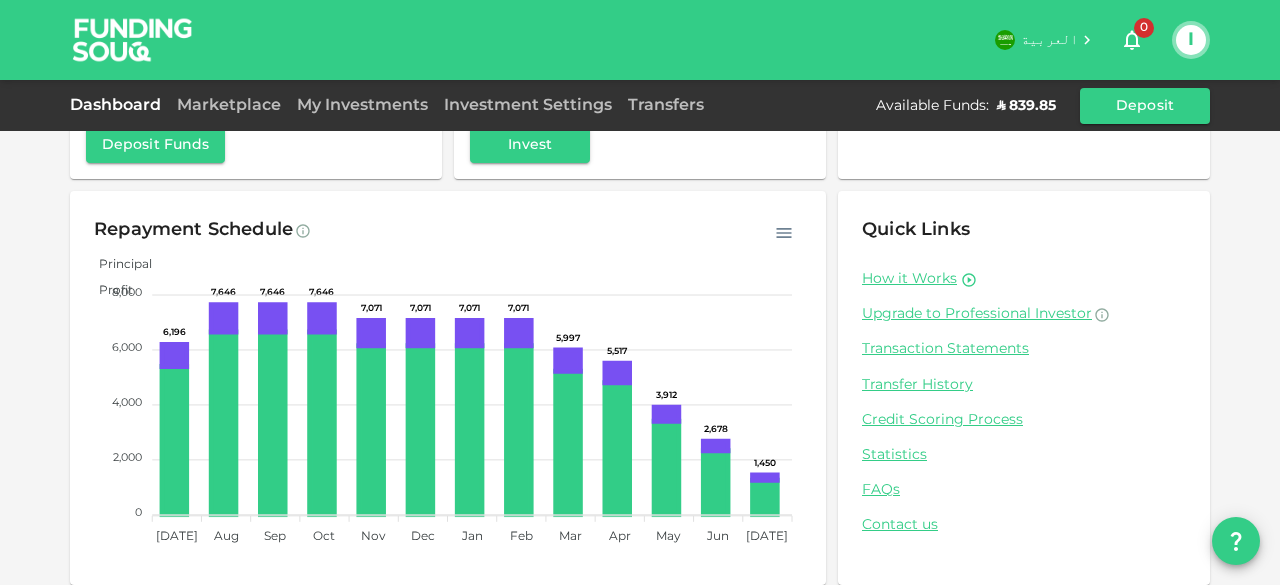 scroll, scrollTop: 242, scrollLeft: 0, axis: vertical 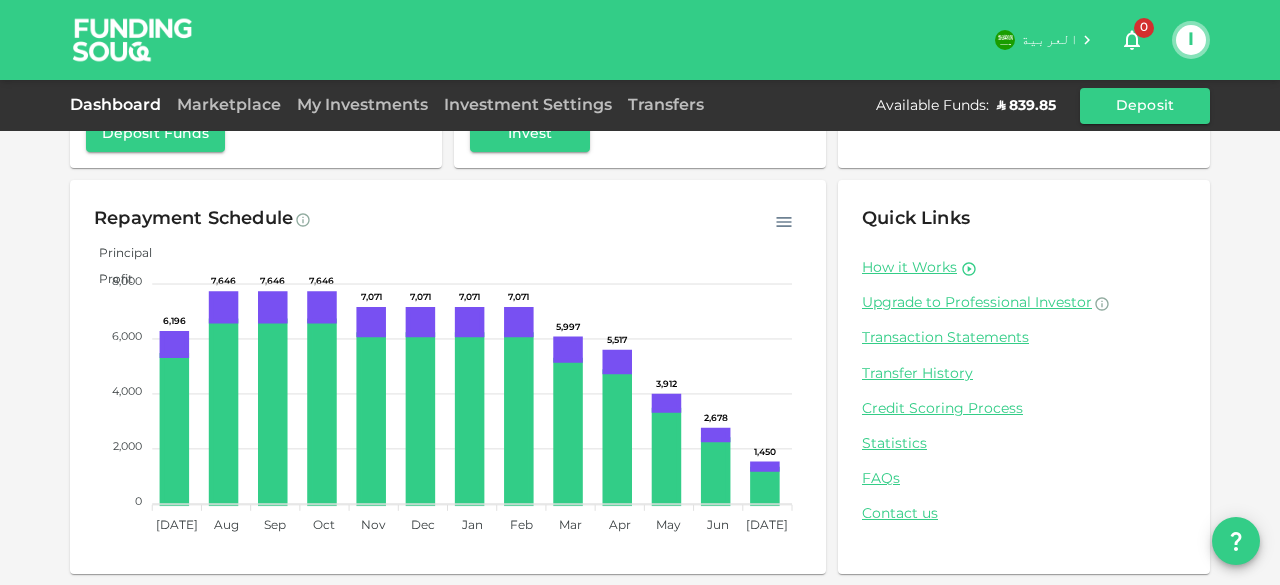 click on "Marketplace" at bounding box center [229, 106] 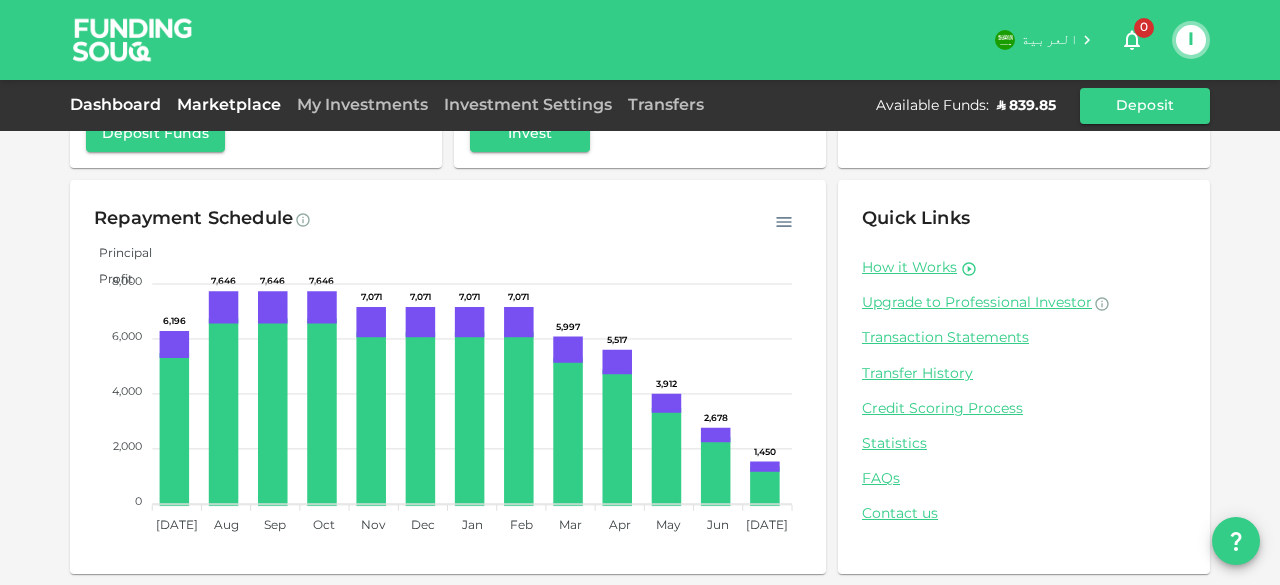 click on "Marketplace" at bounding box center (229, 105) 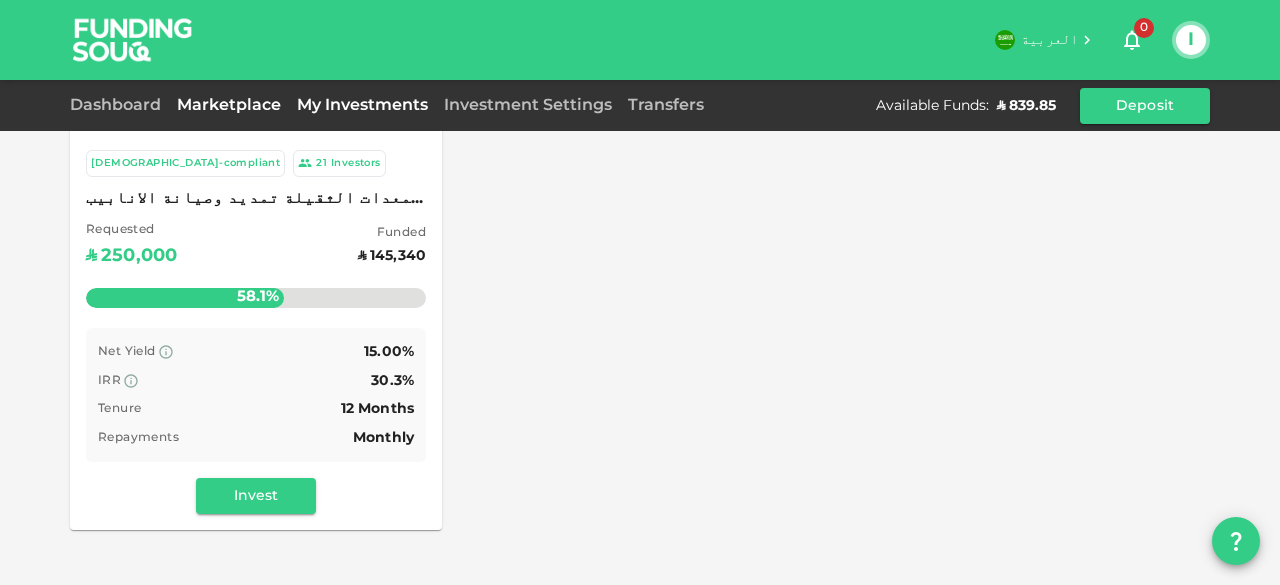 click on "My Investments" at bounding box center [362, 105] 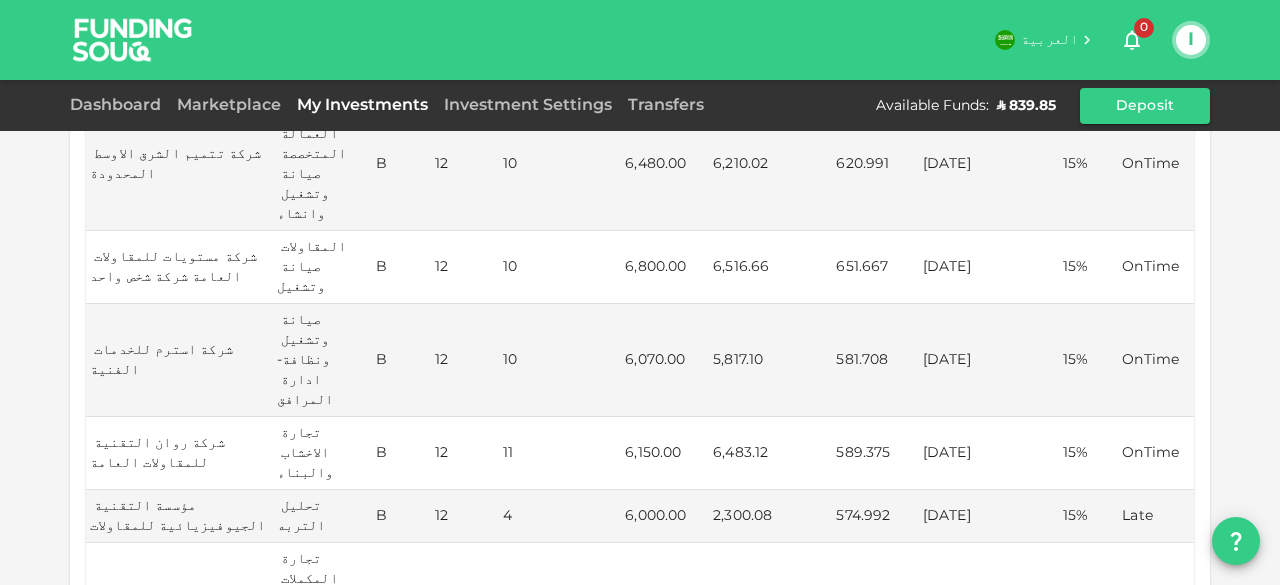 scroll, scrollTop: 942, scrollLeft: 0, axis: vertical 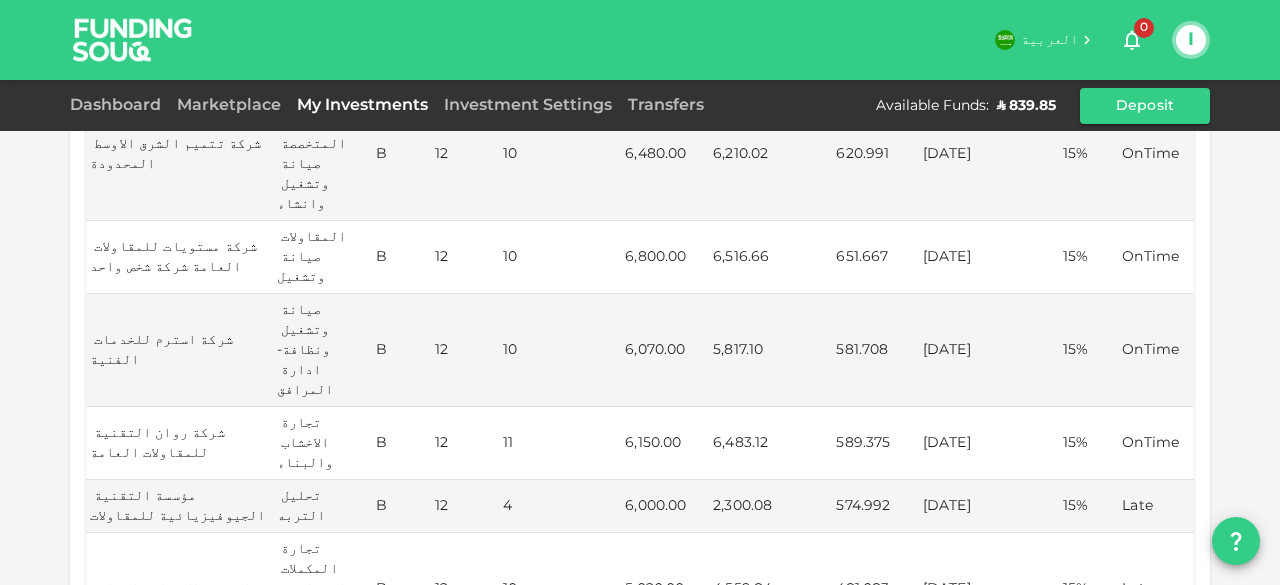 click 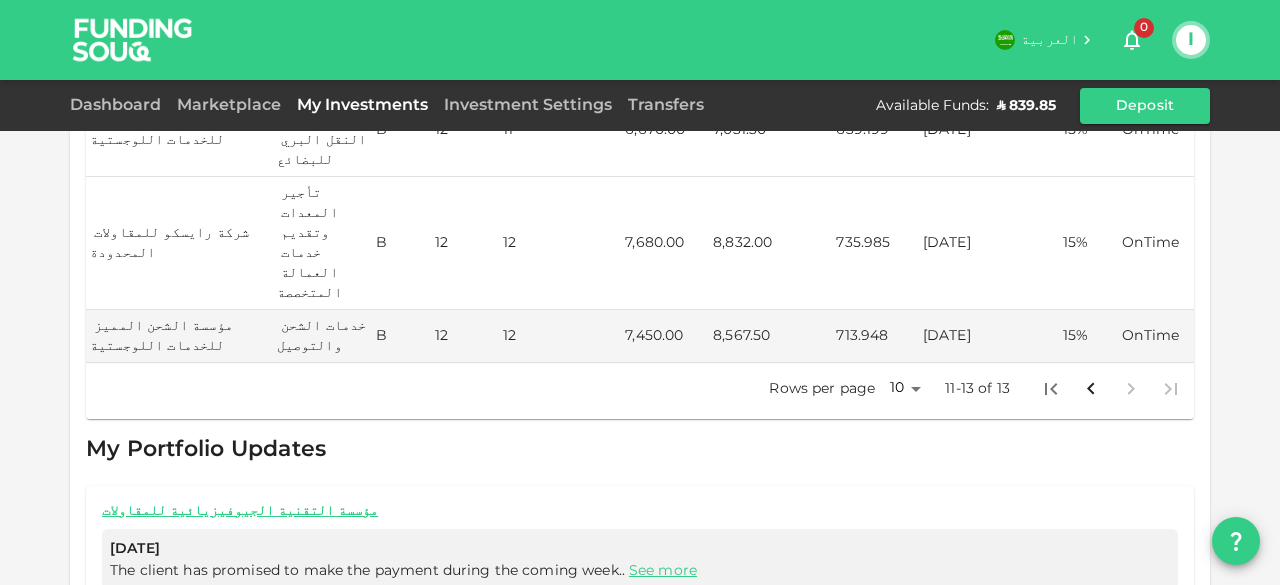 scroll, scrollTop: 579, scrollLeft: 0, axis: vertical 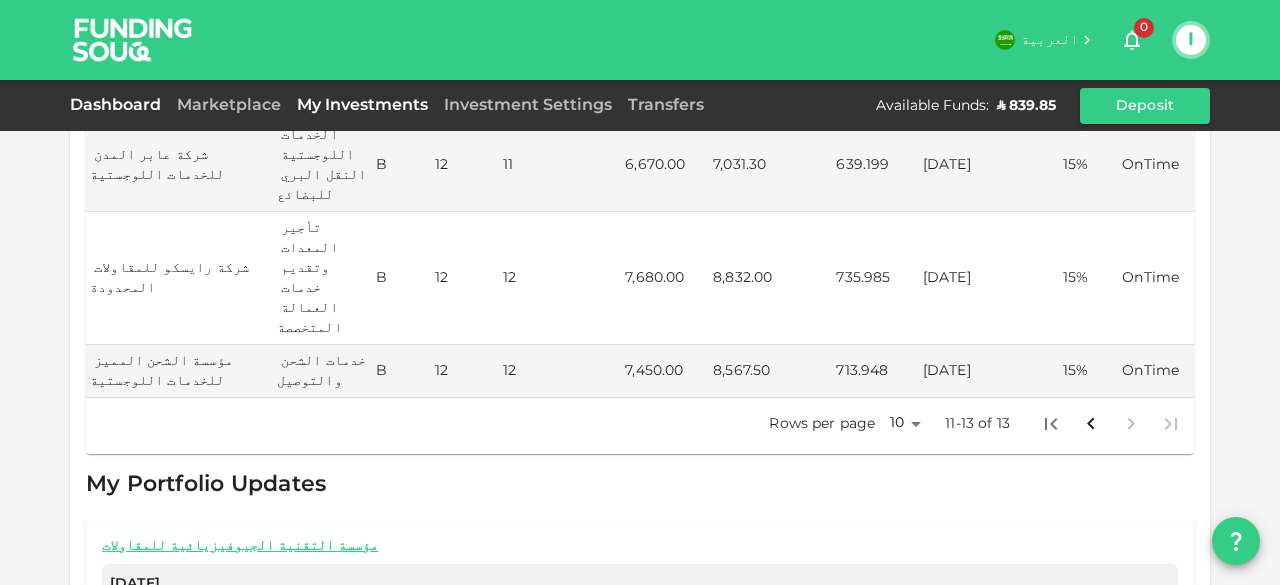 click on "Dashboard" at bounding box center [119, 105] 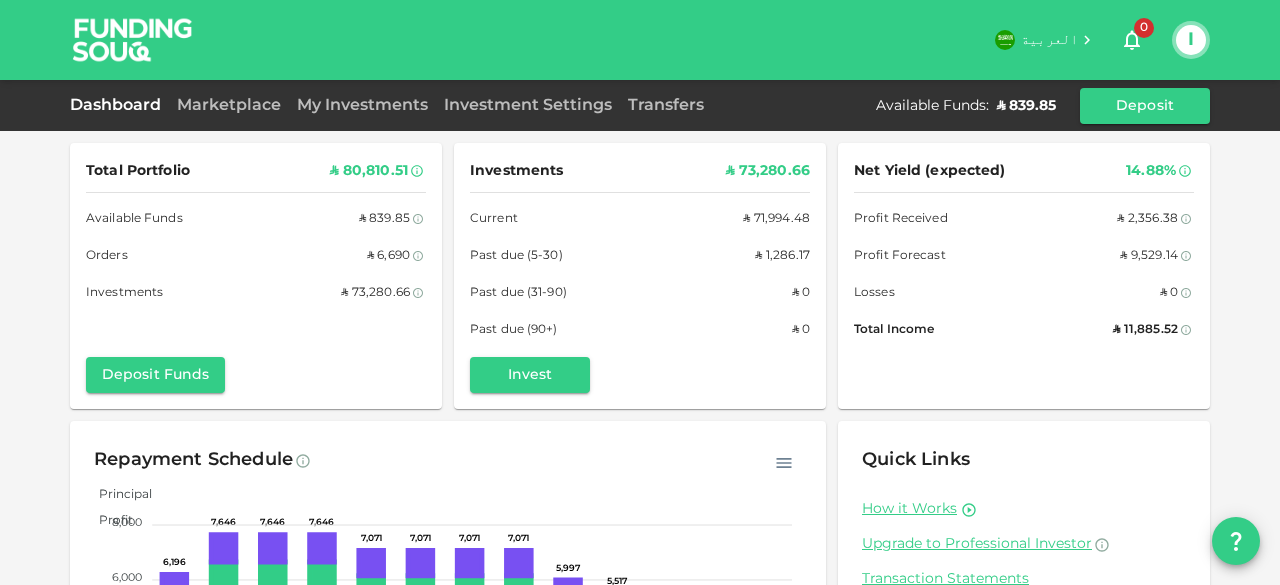 scroll, scrollTop: 0, scrollLeft: 0, axis: both 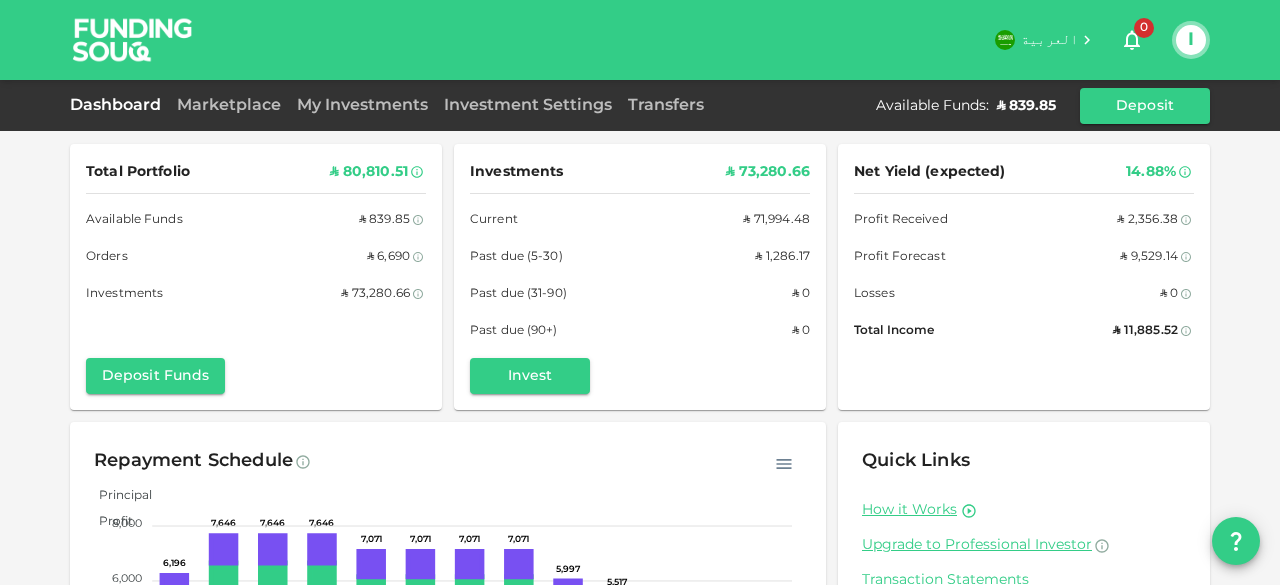 click on "Past due (5-30)" at bounding box center [516, 257] 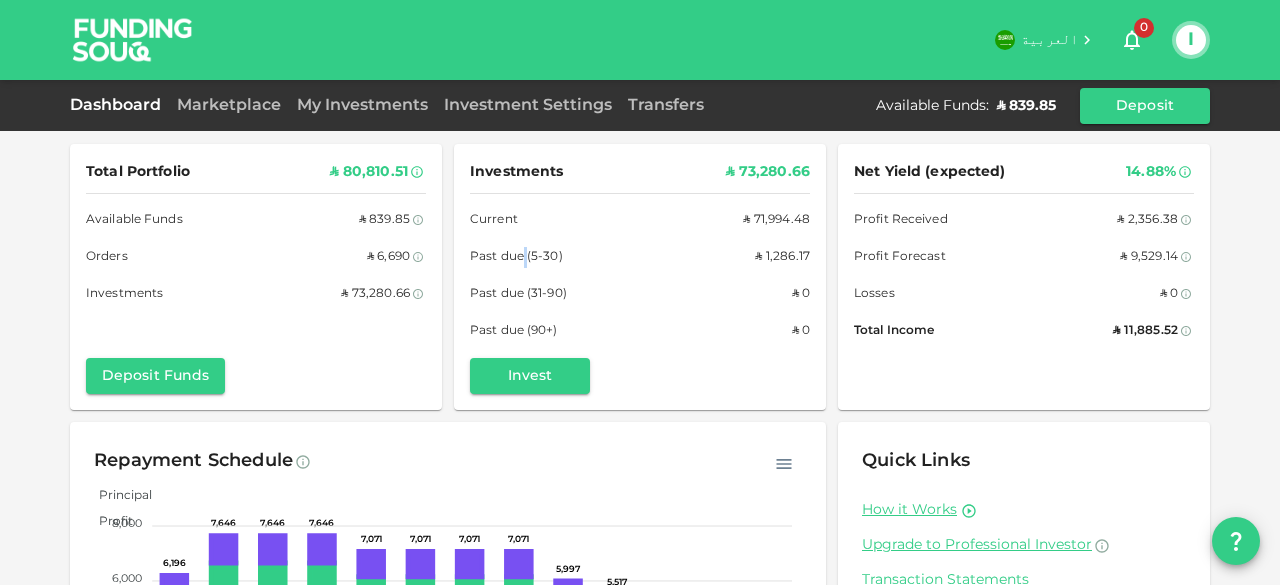 click on "Past due (5-30)" at bounding box center (516, 257) 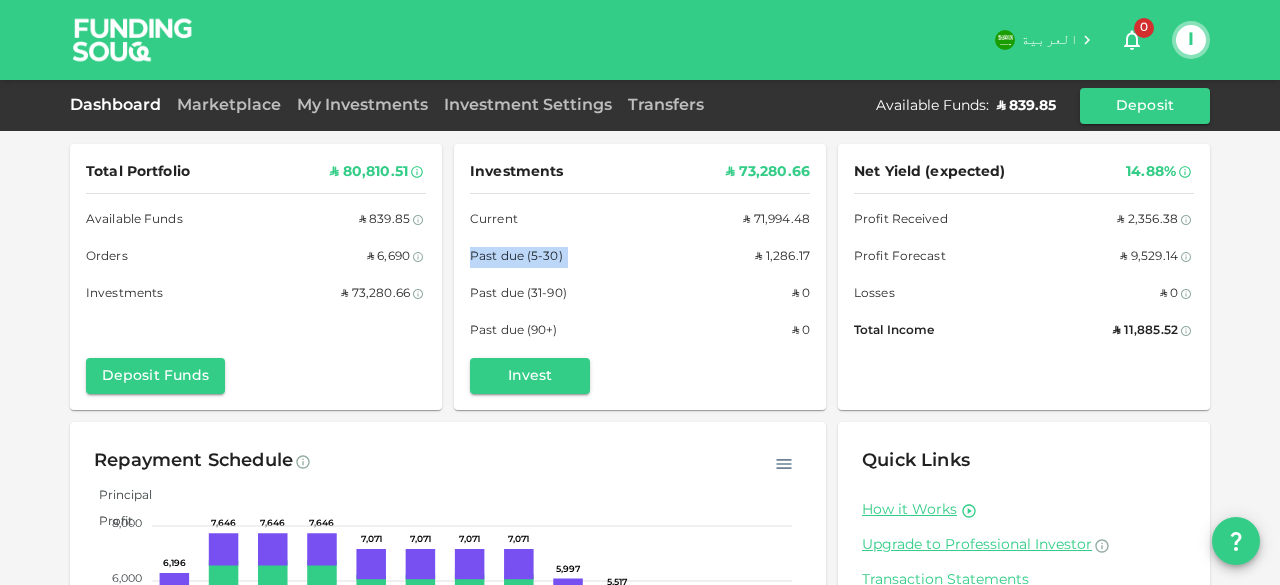 click on "Past due (5-30)" at bounding box center [516, 257] 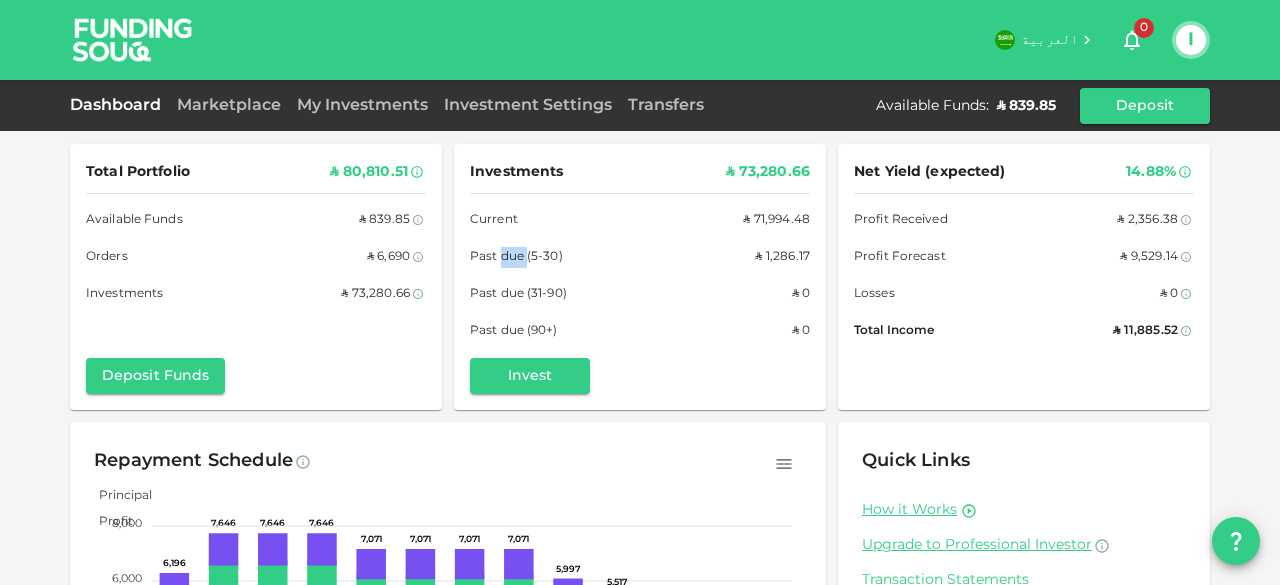 click on "Past due (5-30)" at bounding box center [516, 257] 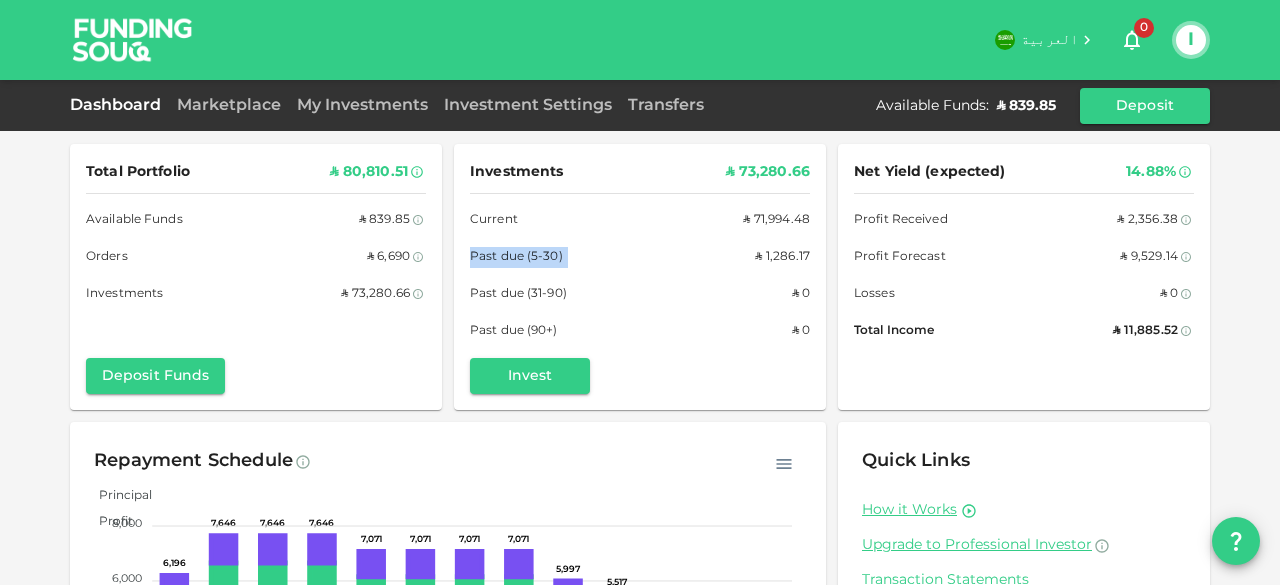 click on "Past due (5-30)" at bounding box center [516, 257] 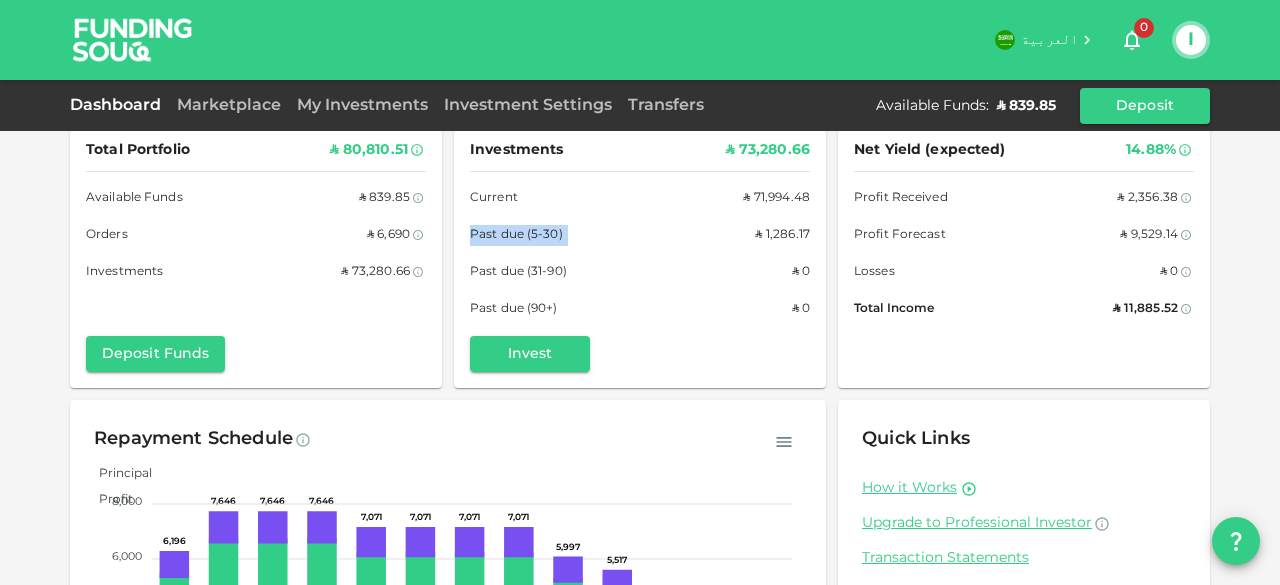 scroll, scrollTop: 0, scrollLeft: 0, axis: both 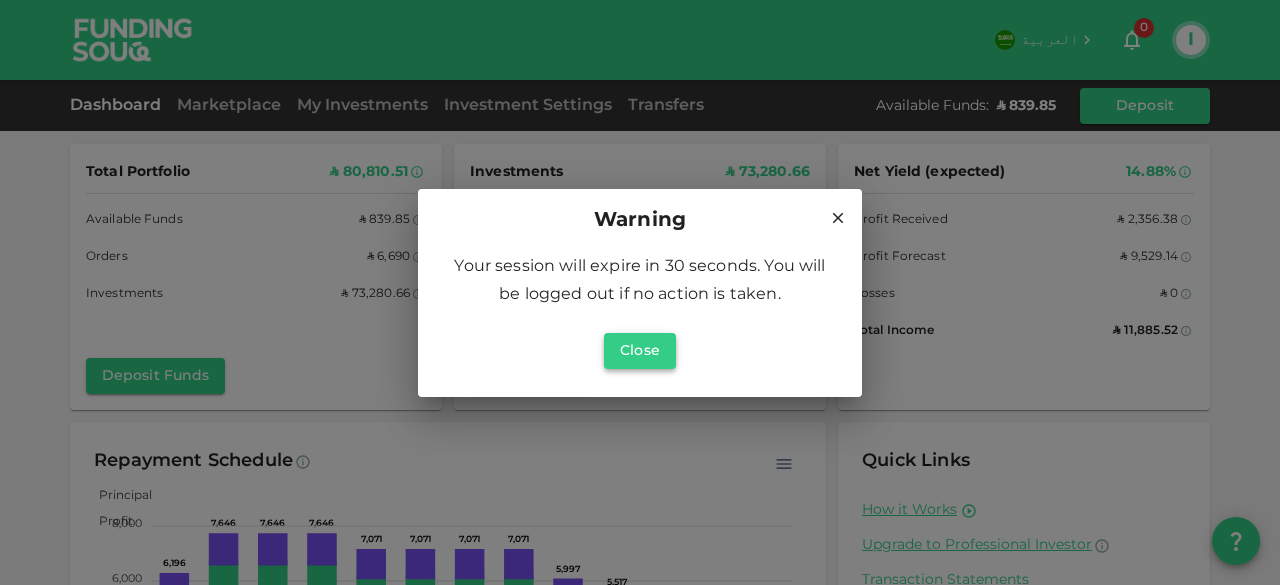 click on "Close" at bounding box center (640, 351) 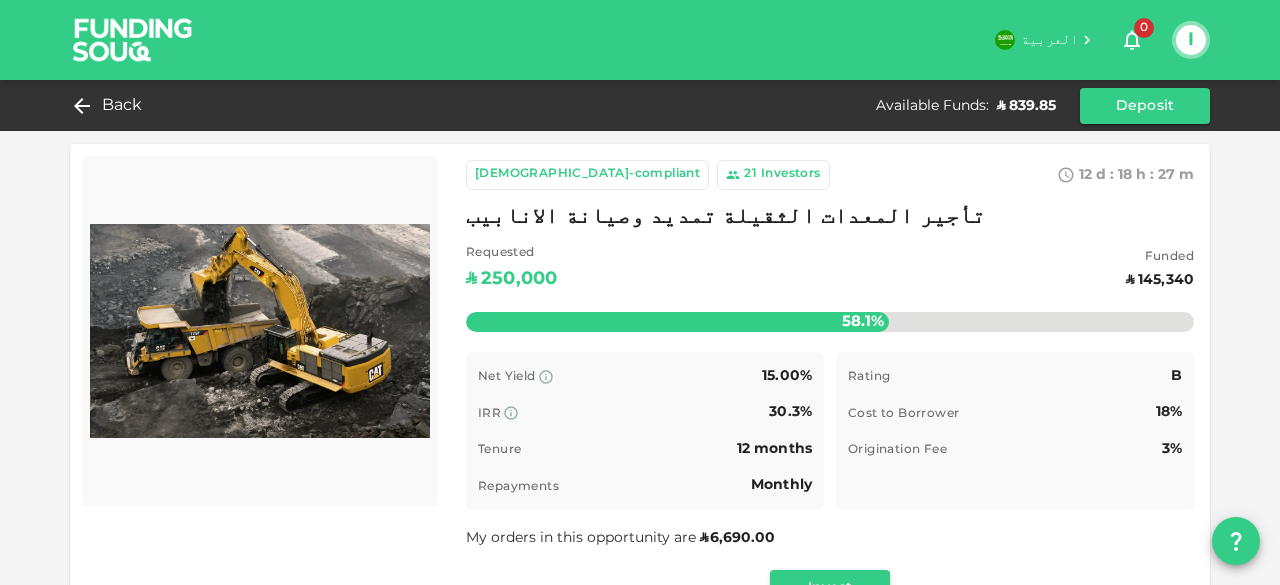 scroll, scrollTop: 0, scrollLeft: 0, axis: both 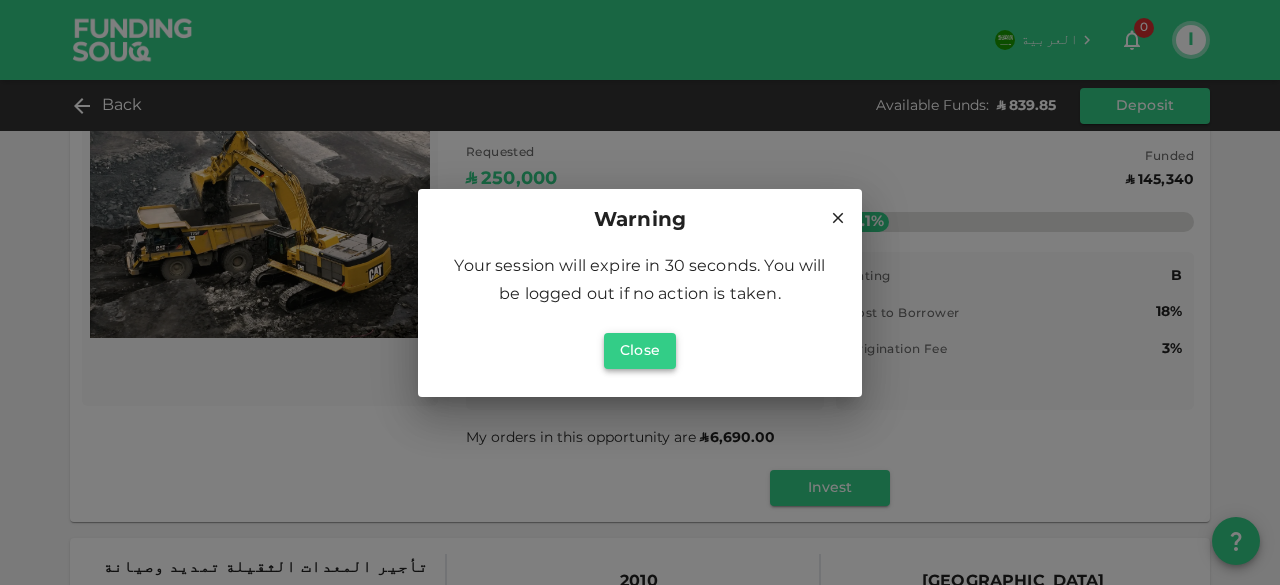 click on "Close" at bounding box center [640, 351] 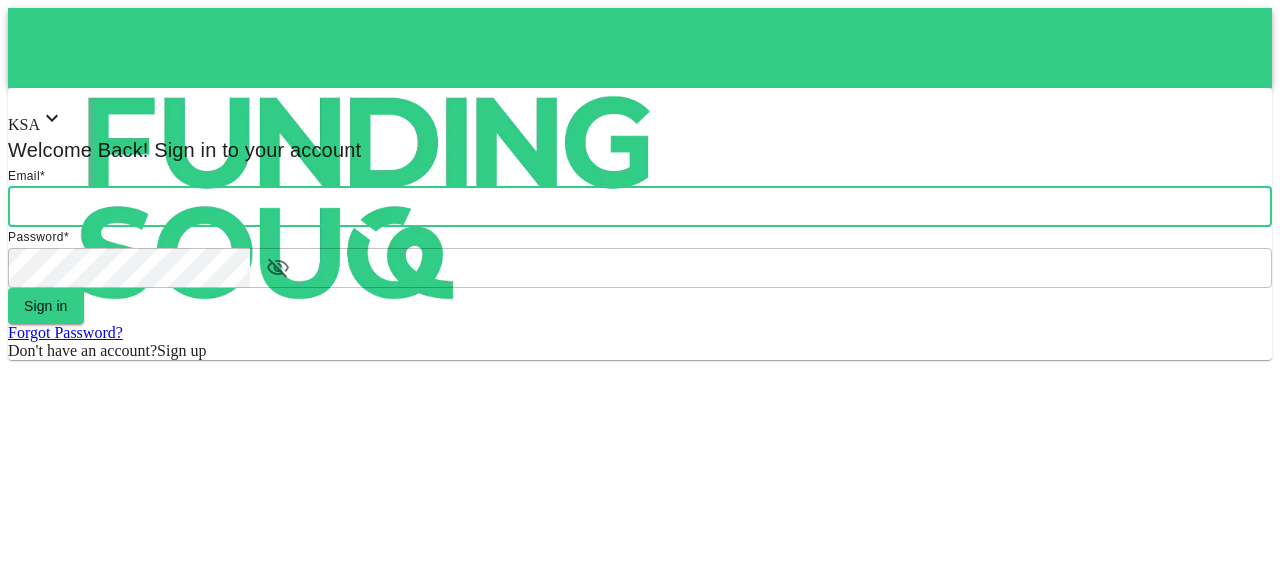 scroll, scrollTop: 0, scrollLeft: 0, axis: both 